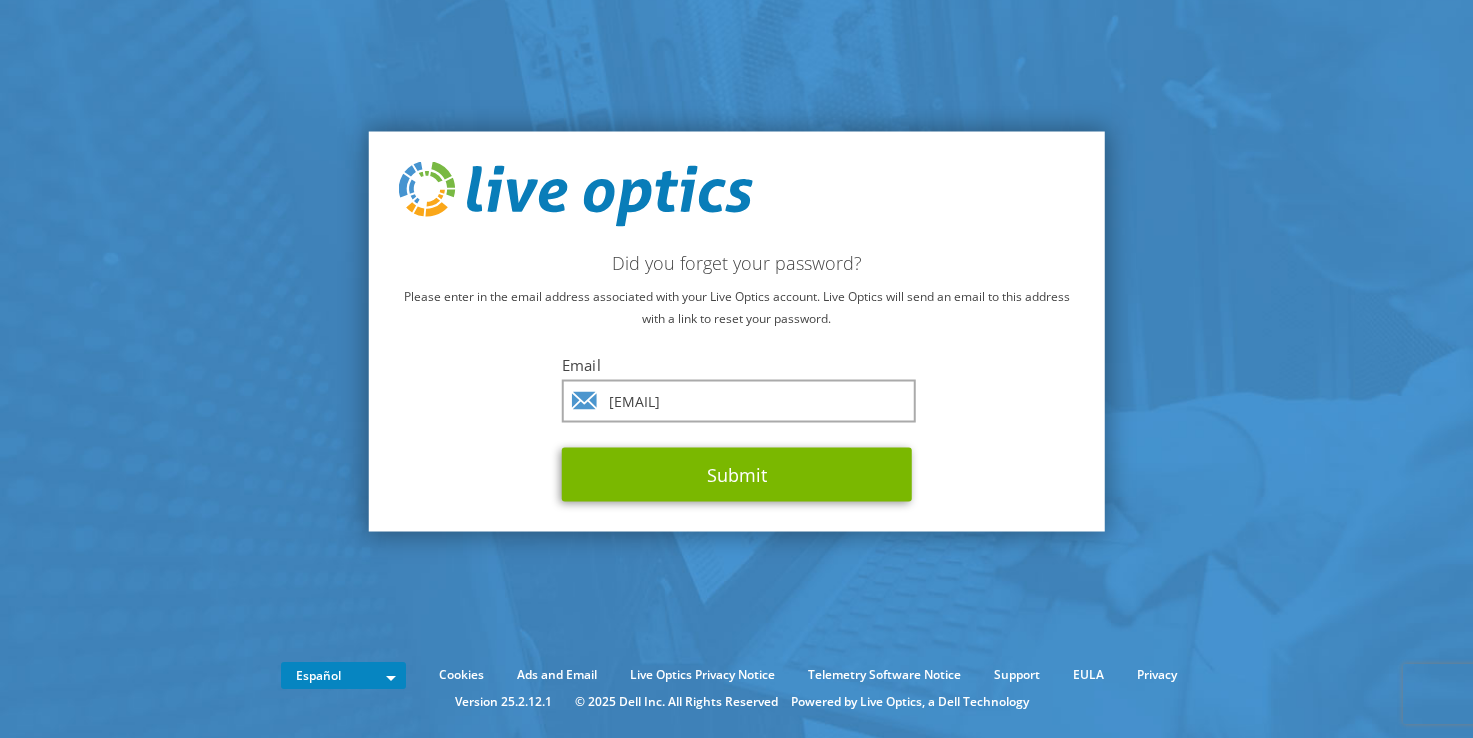 scroll, scrollTop: 0, scrollLeft: 0, axis: both 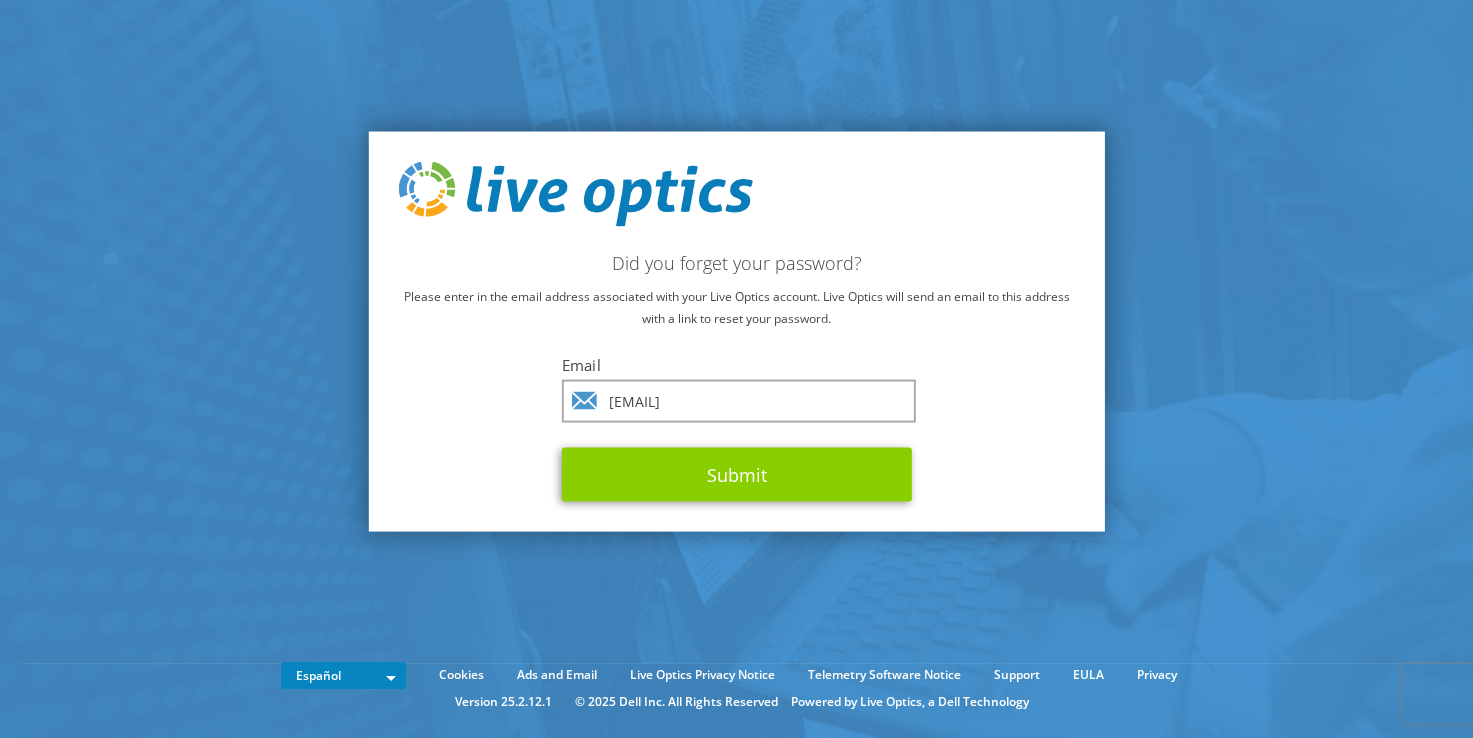 click on "Submit" at bounding box center [737, 475] 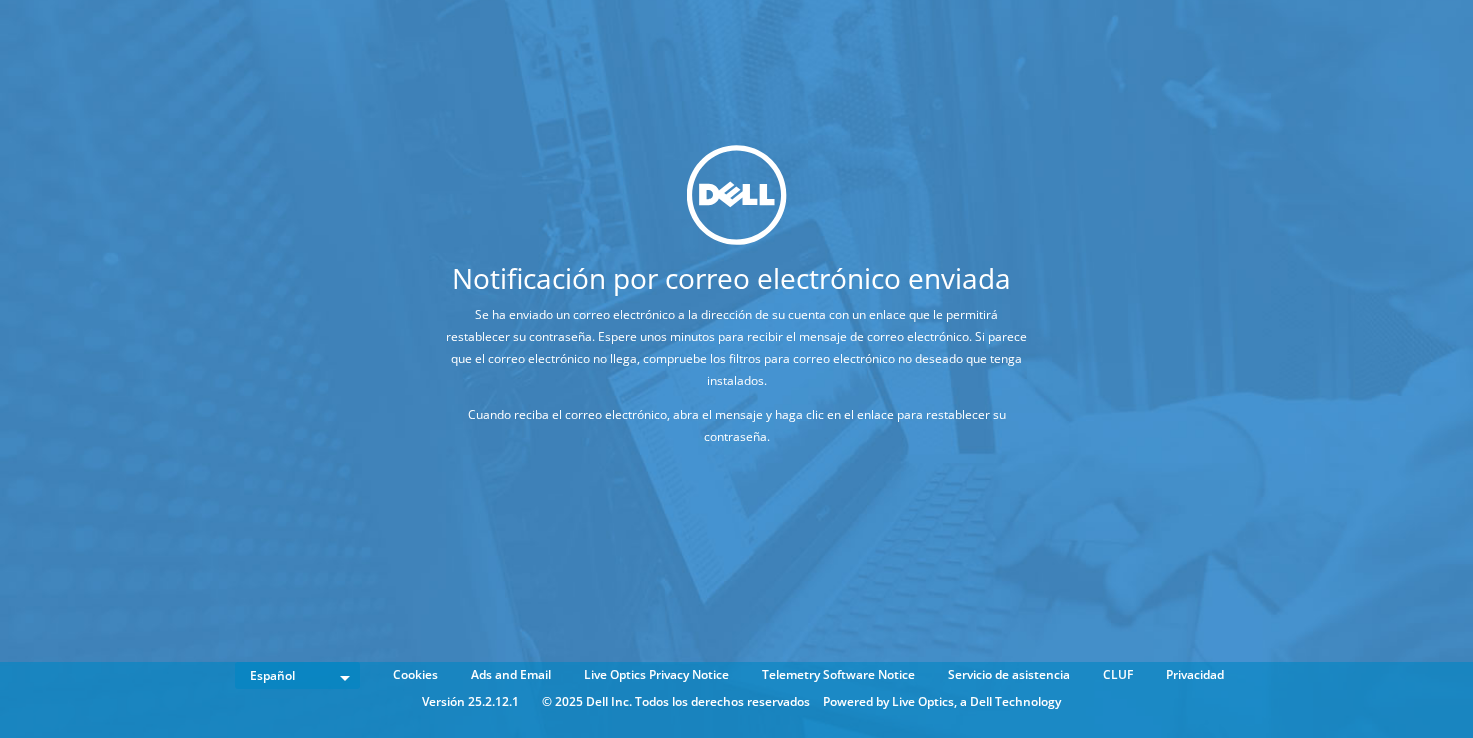 scroll, scrollTop: 0, scrollLeft: 0, axis: both 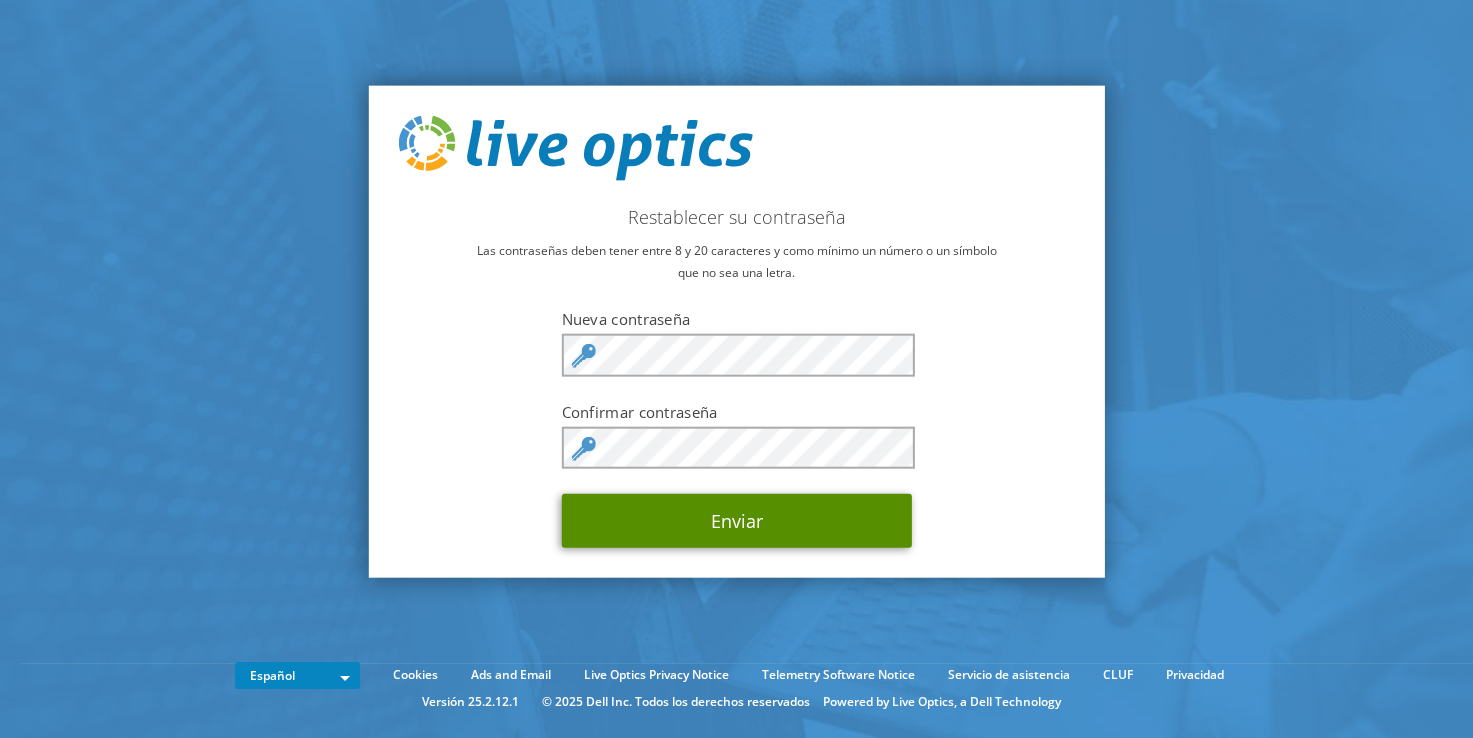 click on "Enviar" at bounding box center [737, 521] 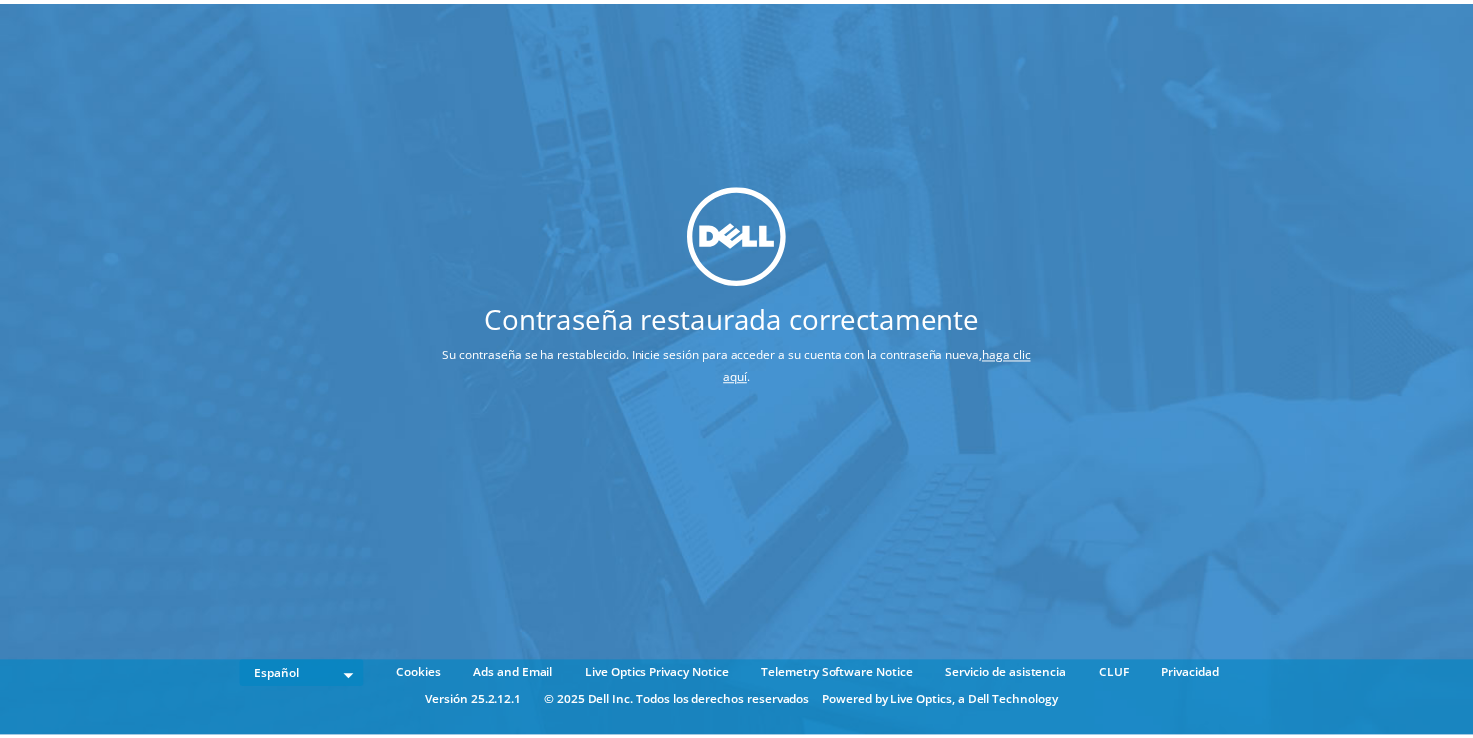 scroll, scrollTop: 0, scrollLeft: 0, axis: both 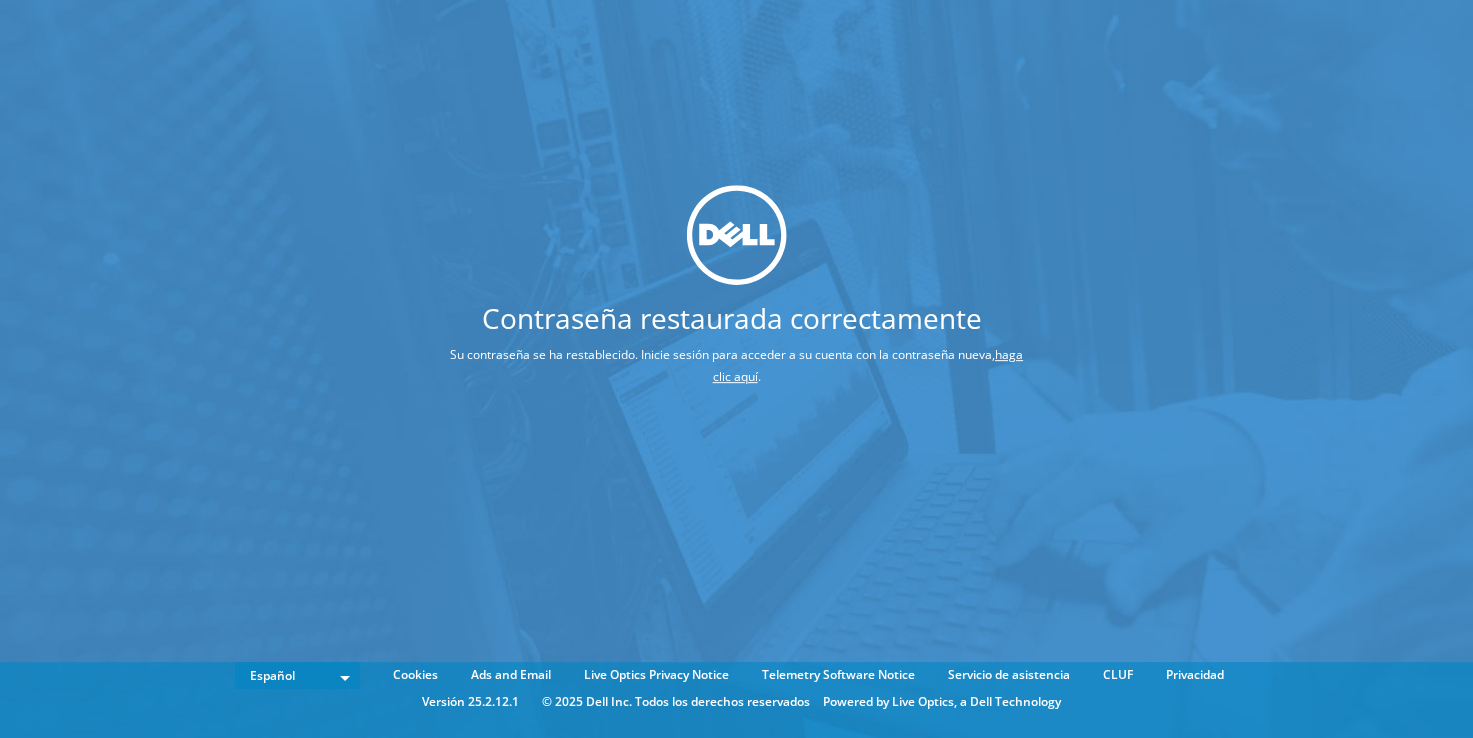 click on "haga clic aquí" at bounding box center [868, 365] 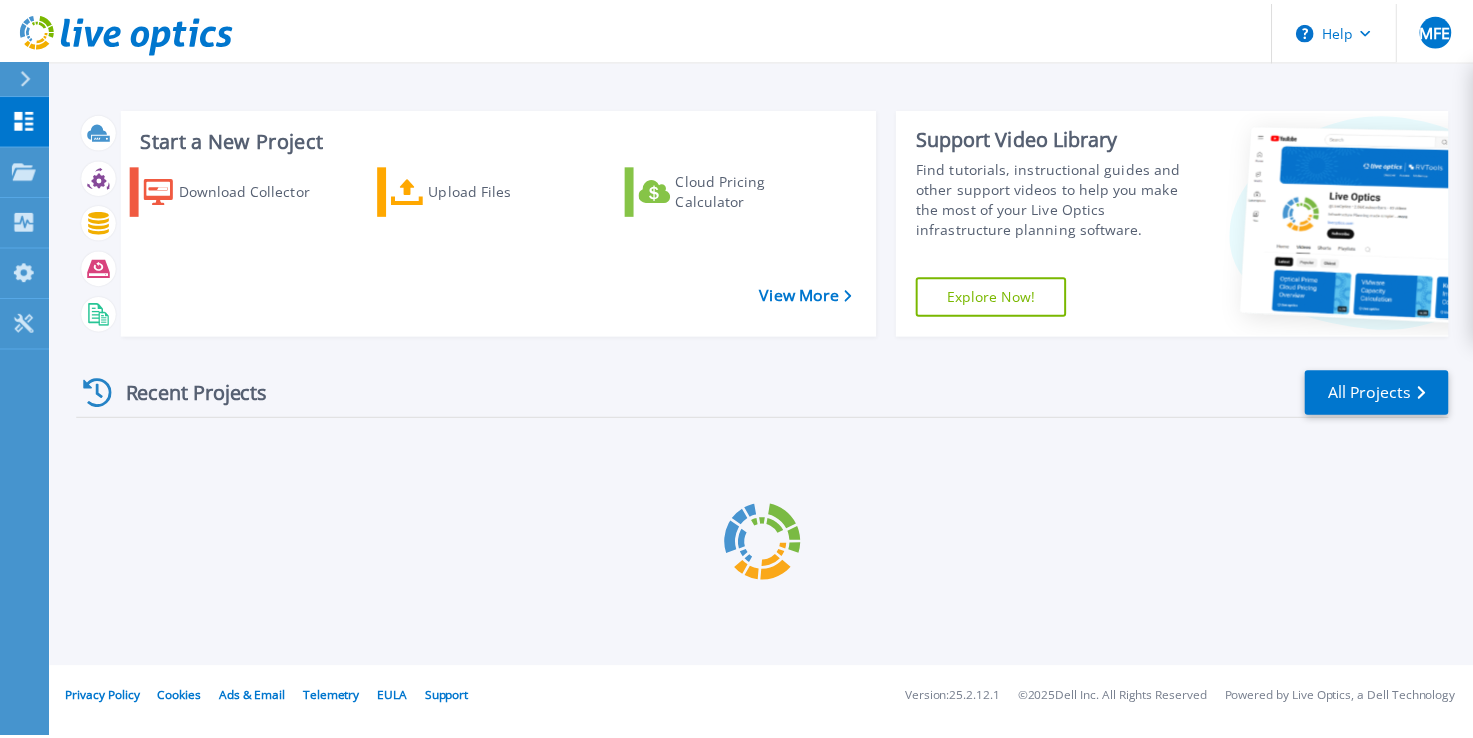 scroll, scrollTop: 0, scrollLeft: 0, axis: both 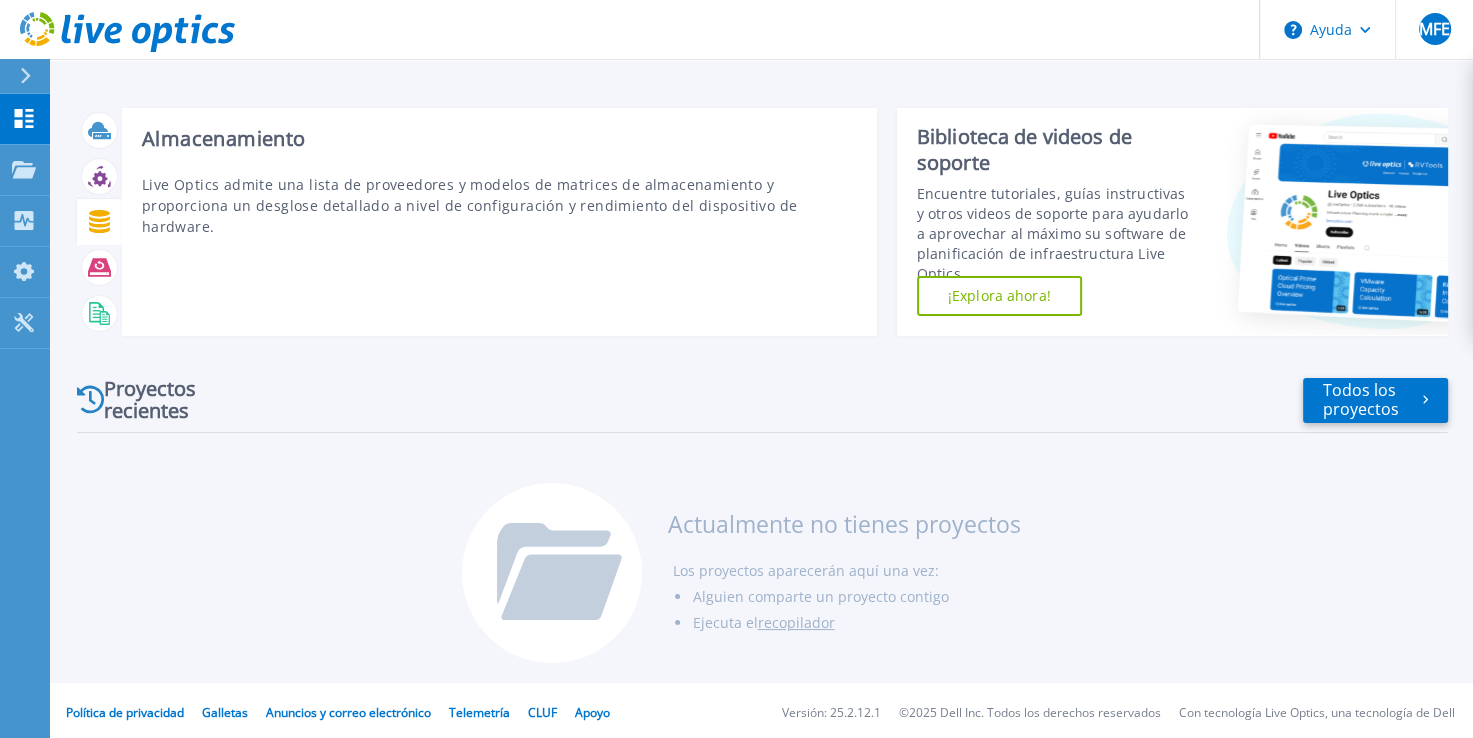 click 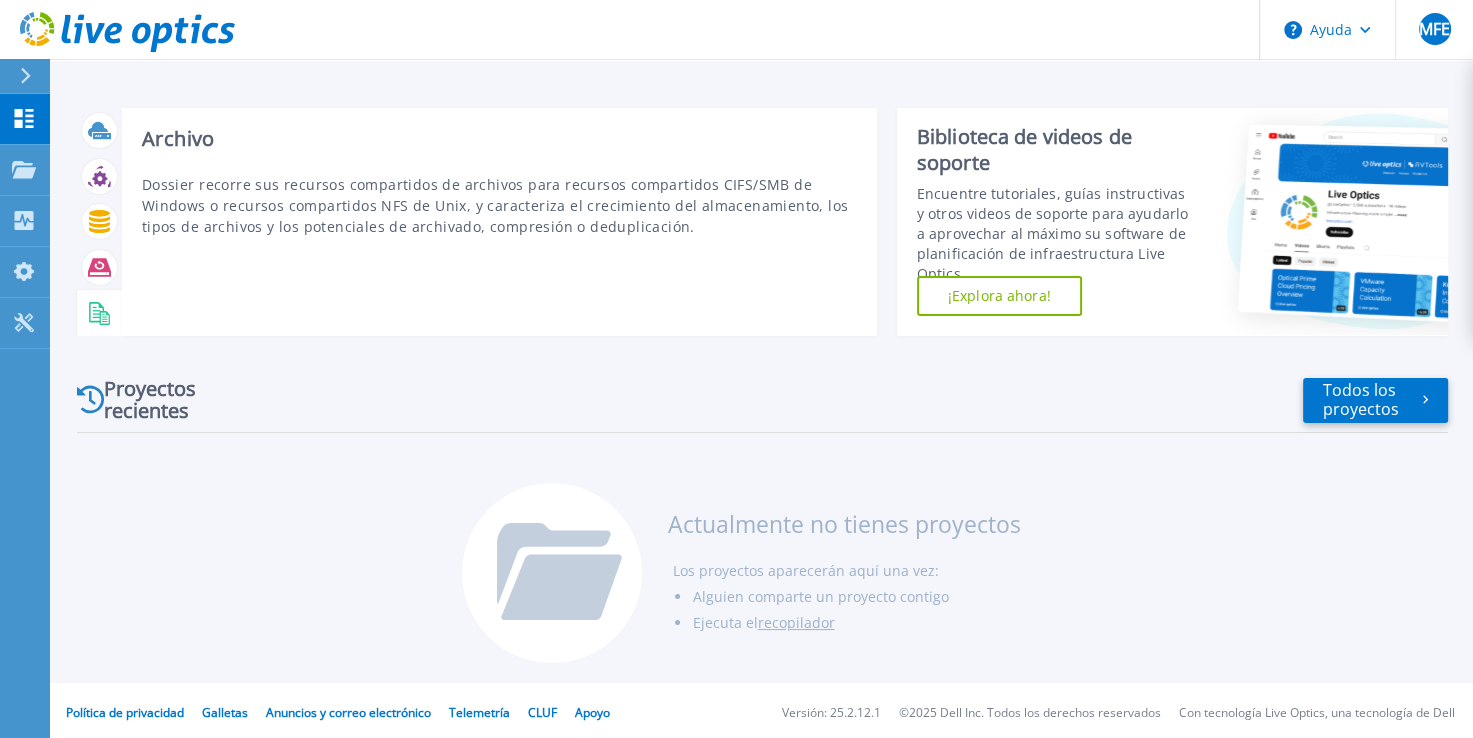 click 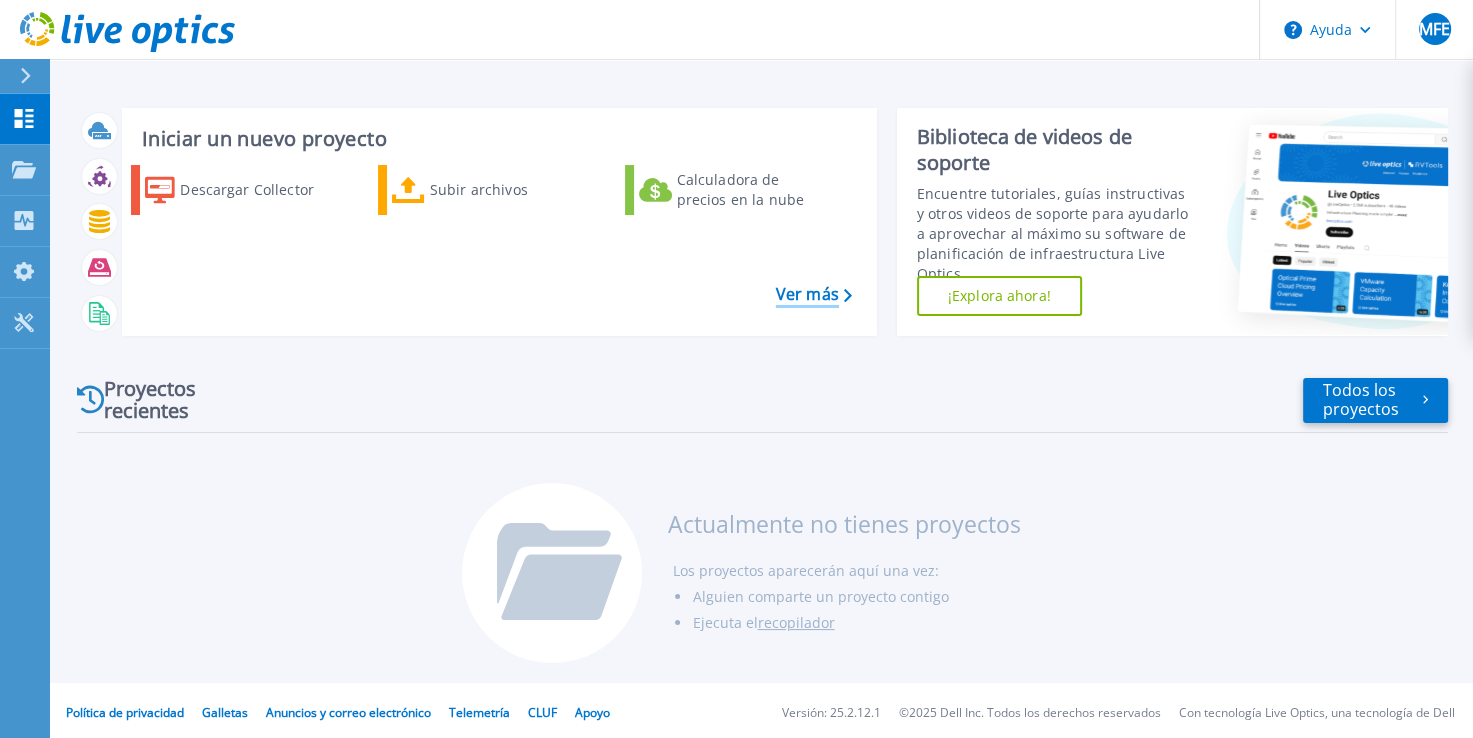 click on "Ver más" at bounding box center [807, 294] 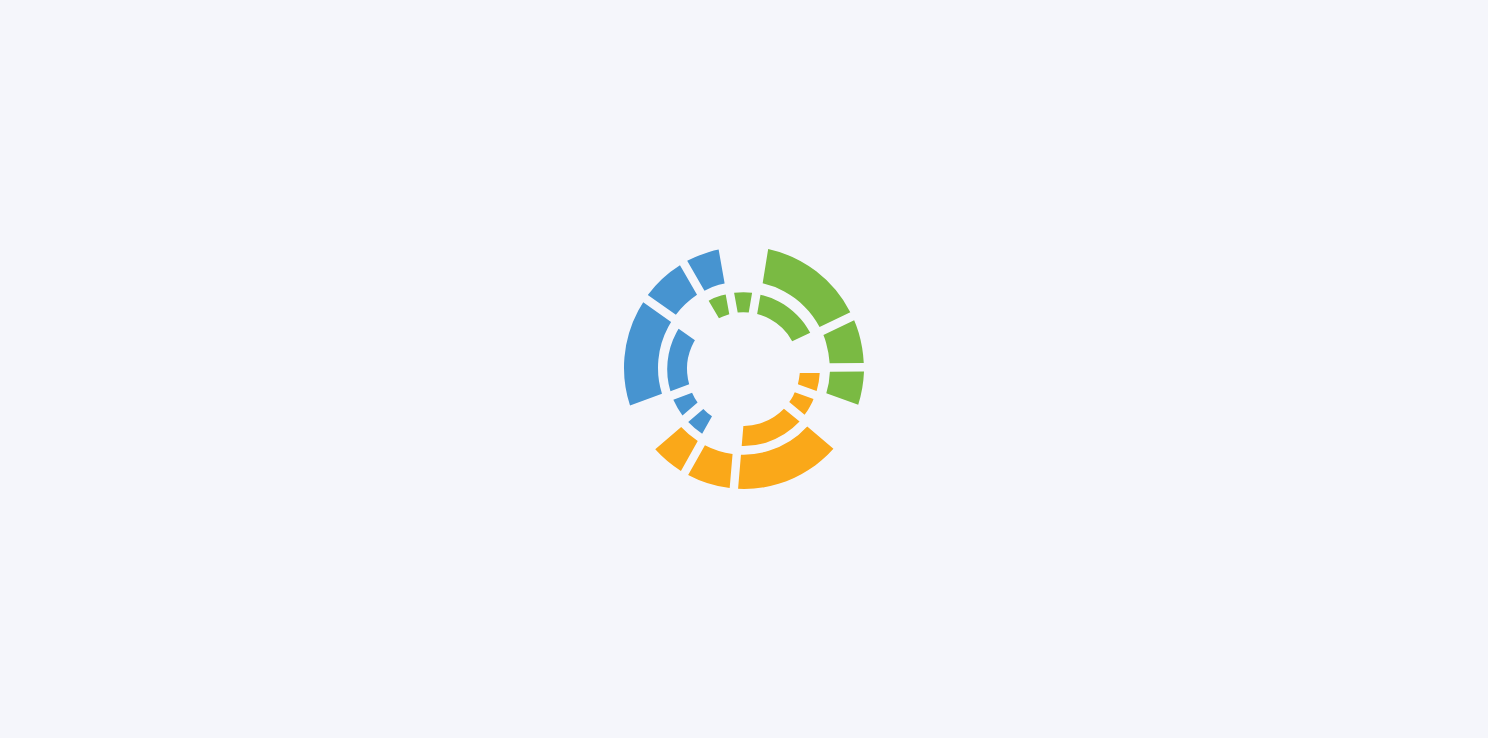 scroll, scrollTop: 0, scrollLeft: 0, axis: both 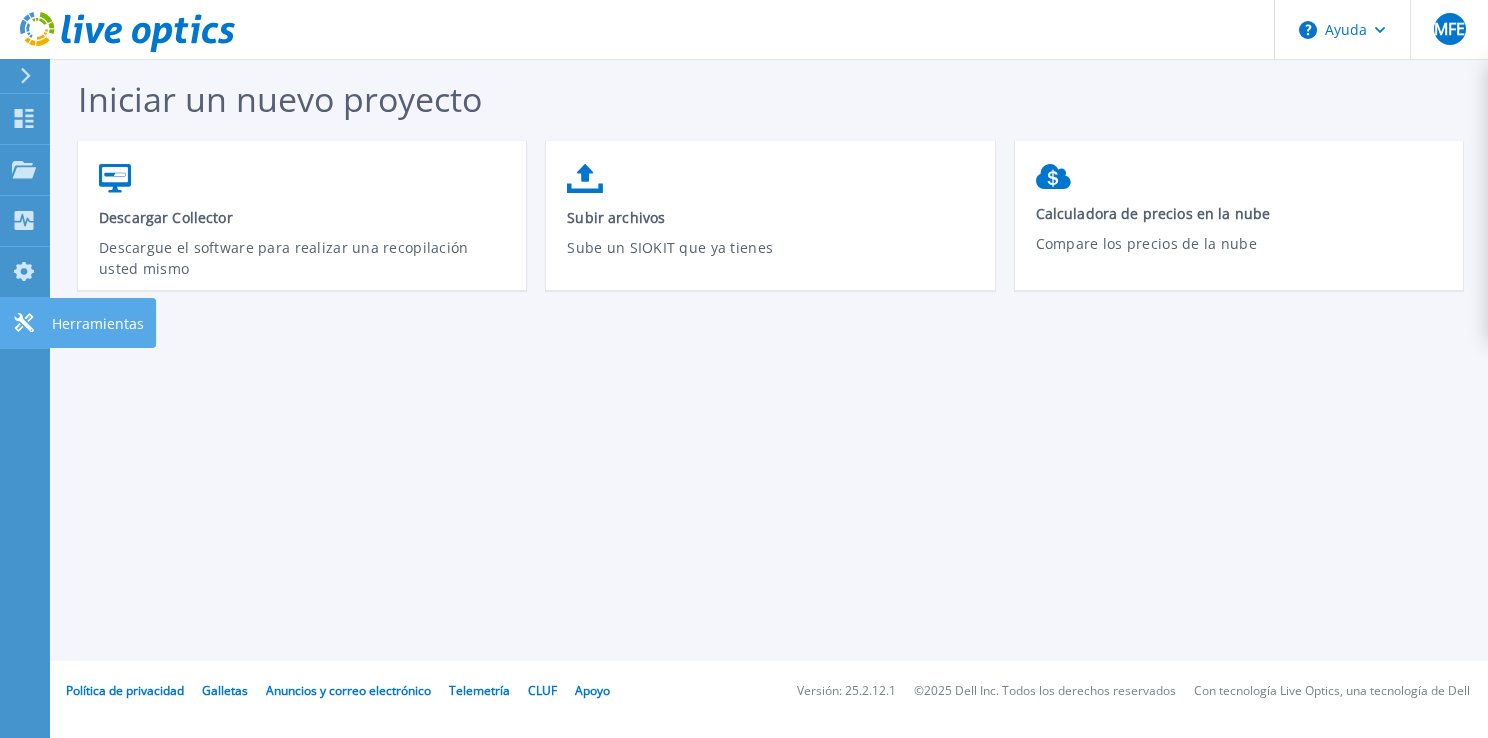 click 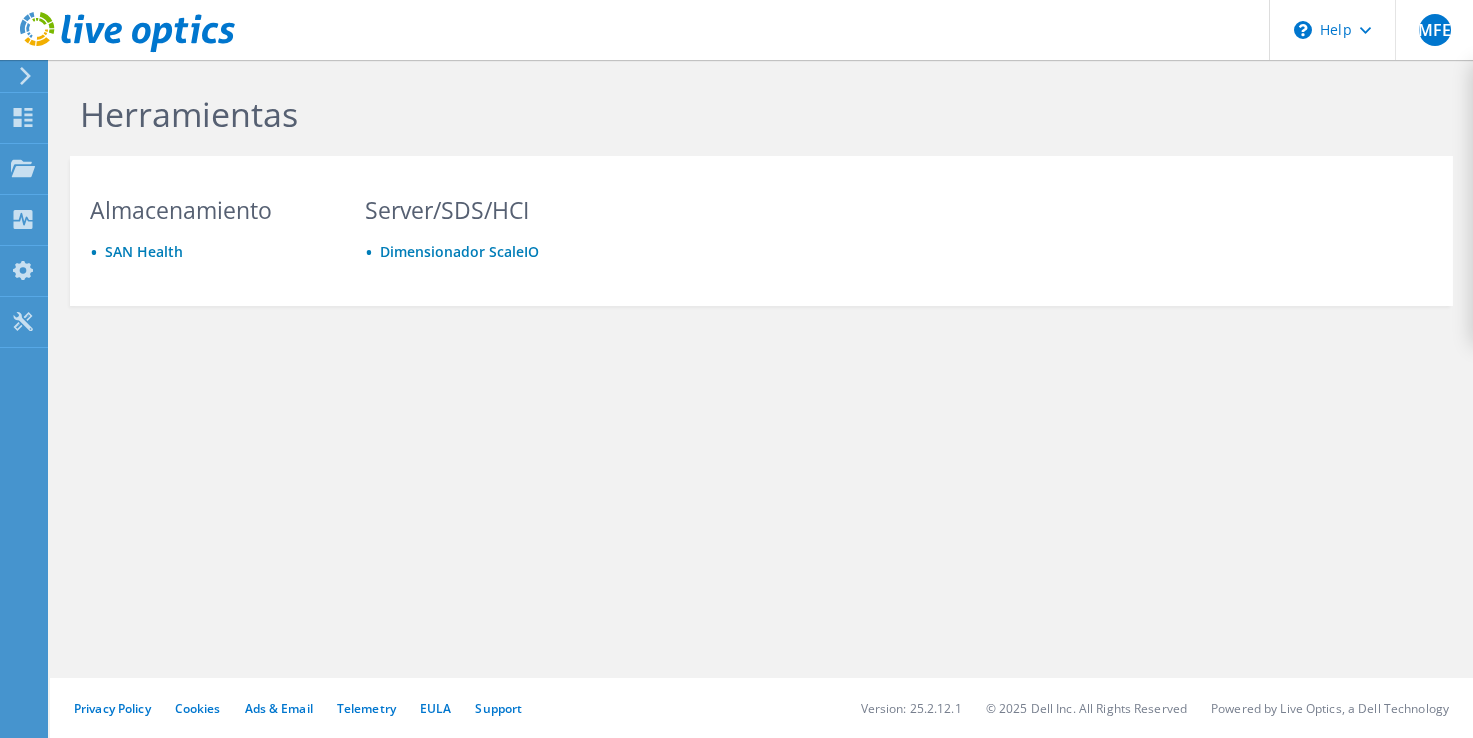 scroll, scrollTop: 0, scrollLeft: 0, axis: both 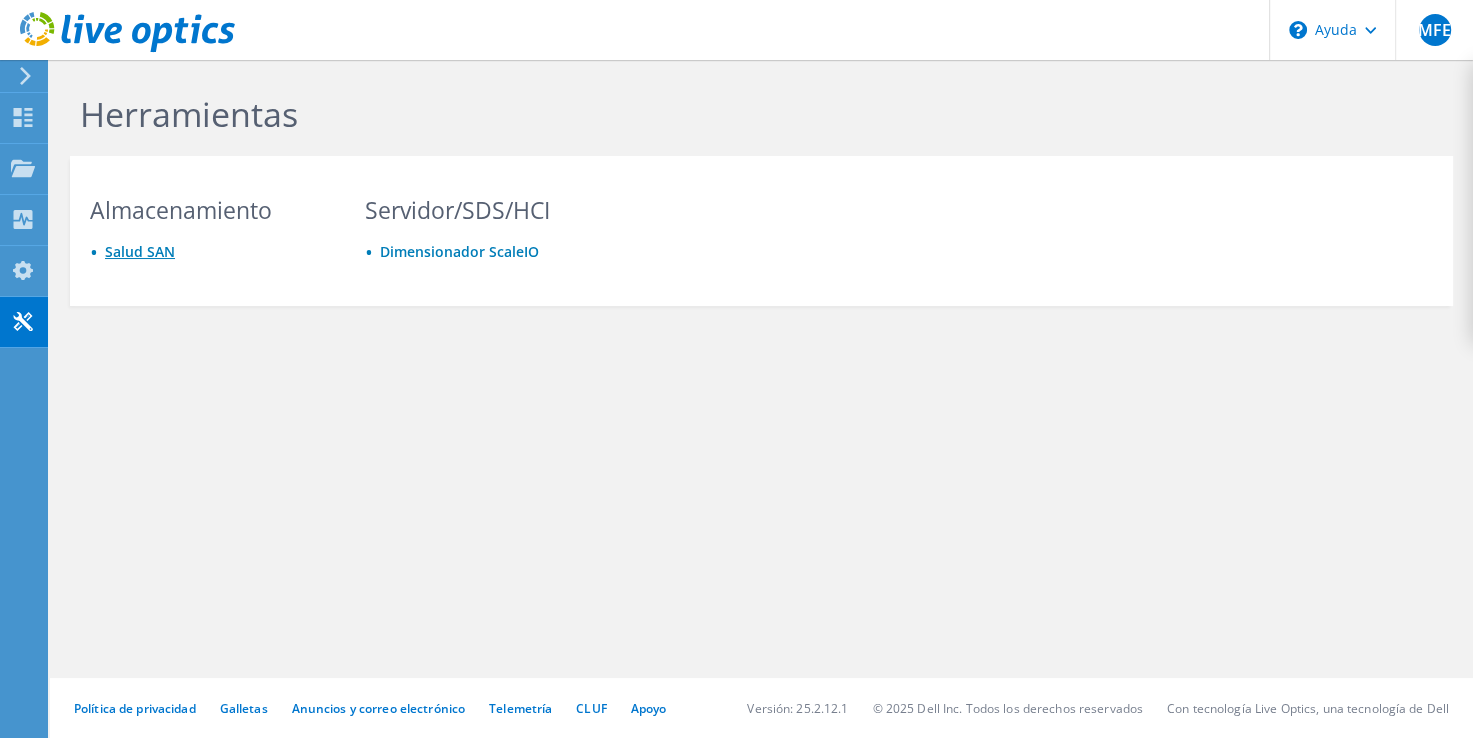 click on "Salud SAN" at bounding box center [140, 251] 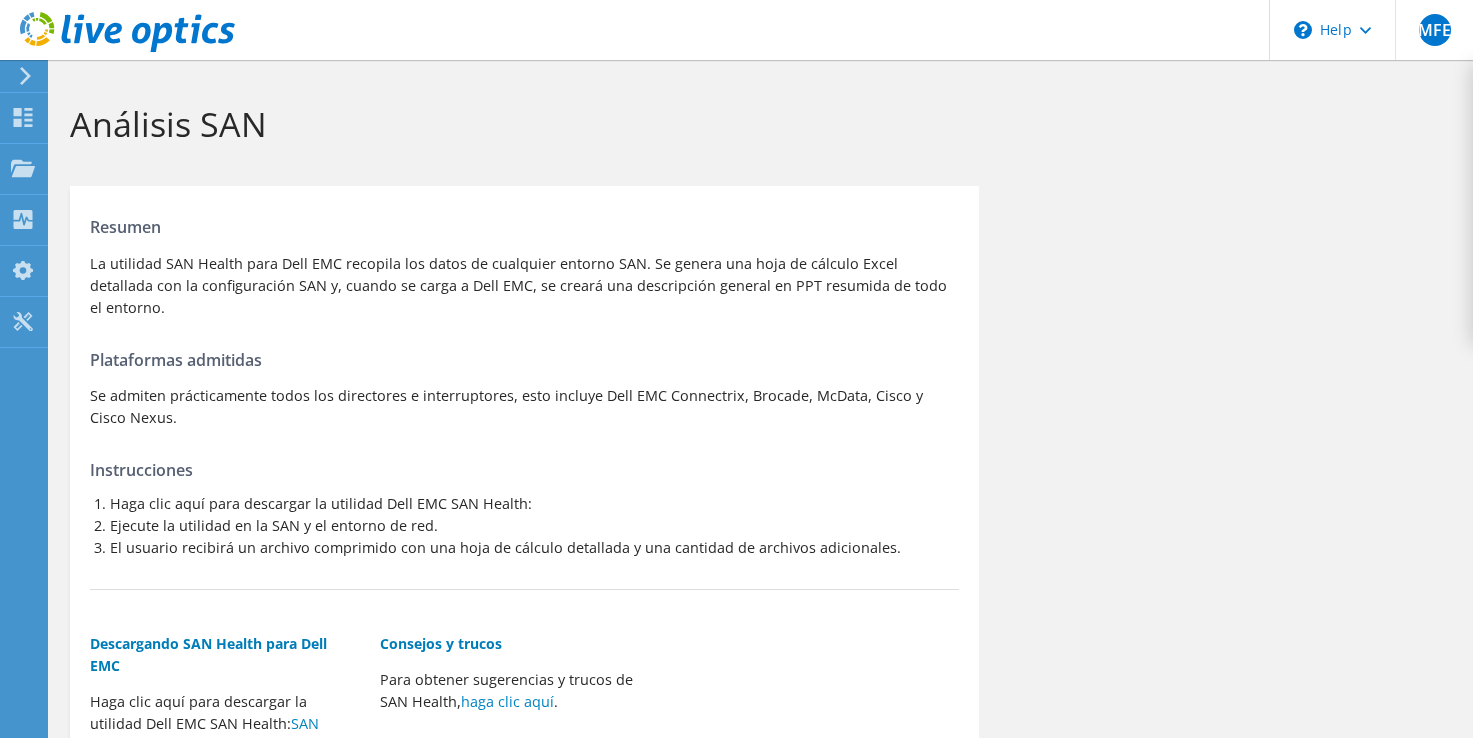 scroll, scrollTop: 0, scrollLeft: 0, axis: both 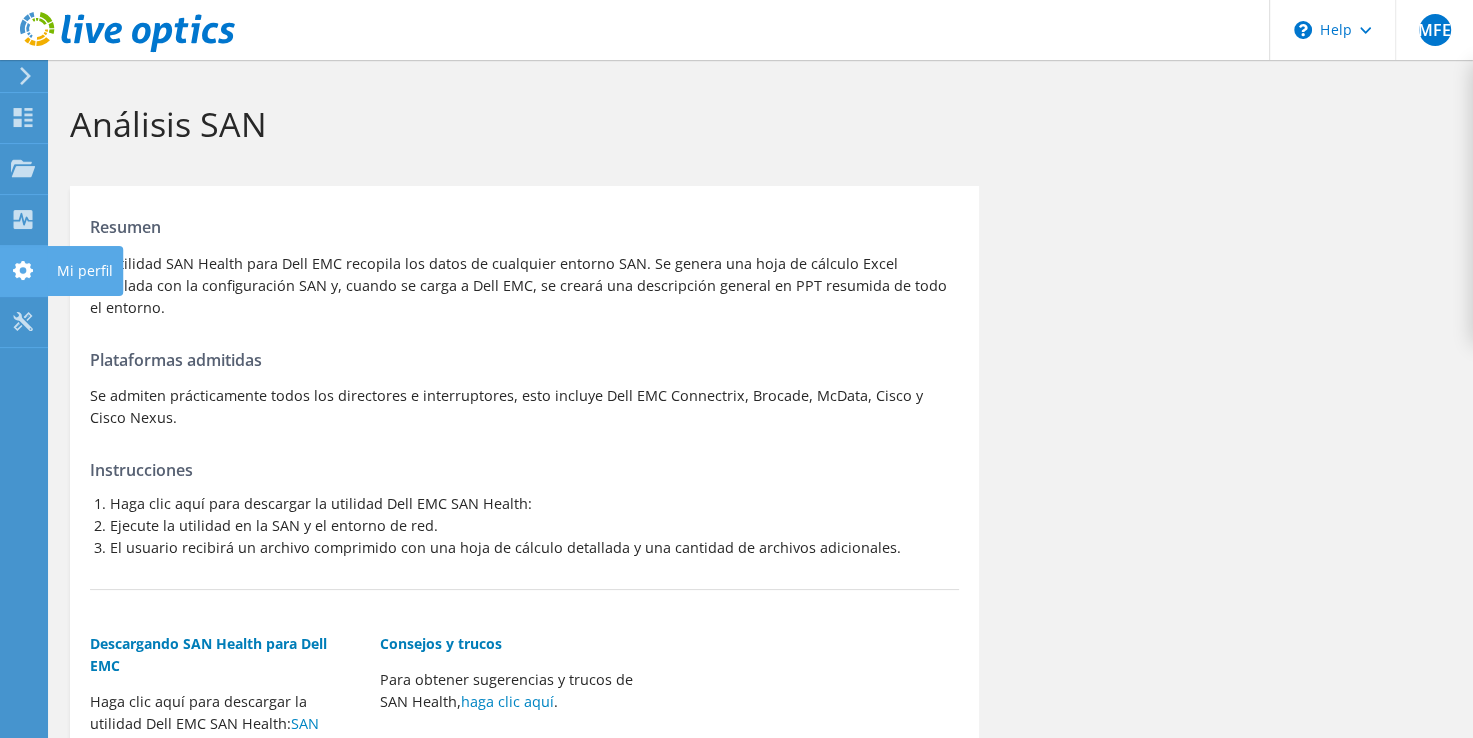 click 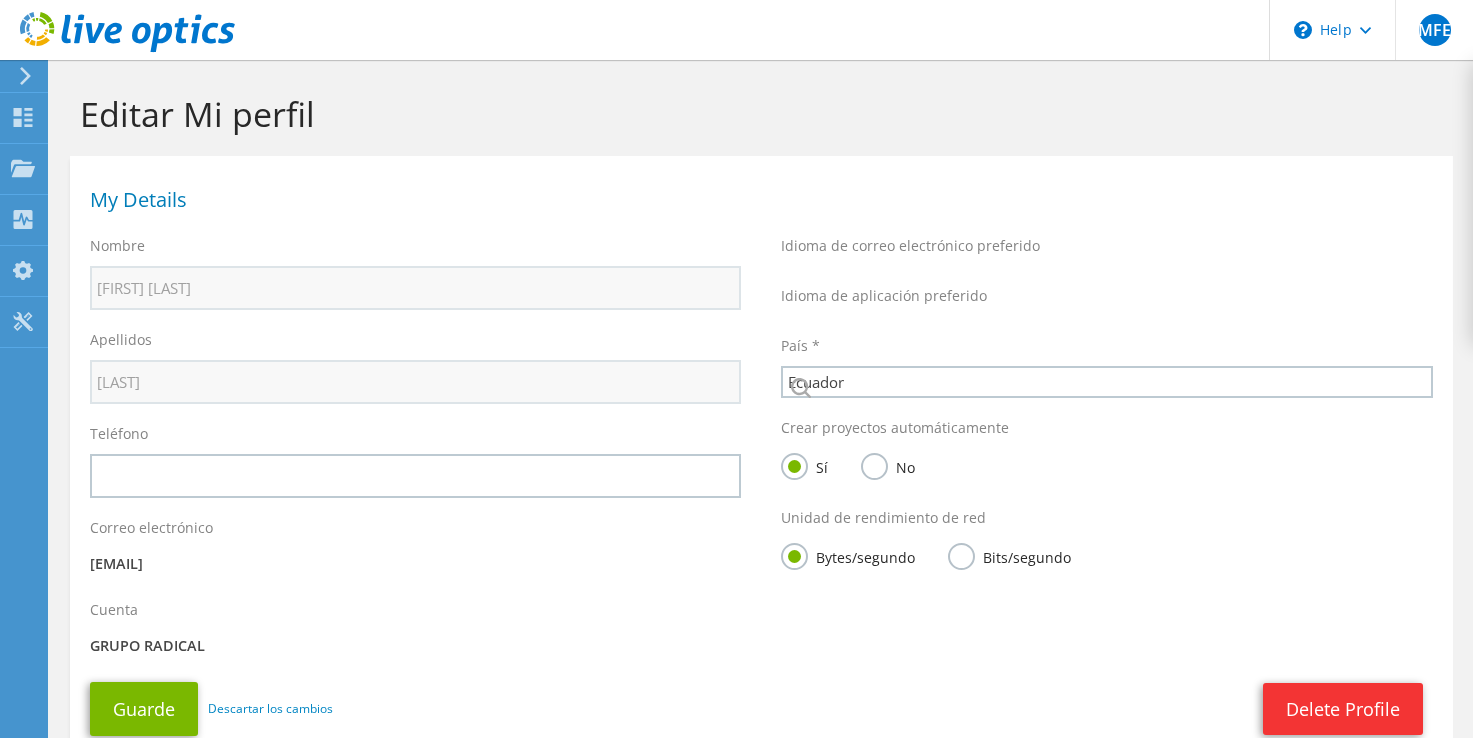 select on "62" 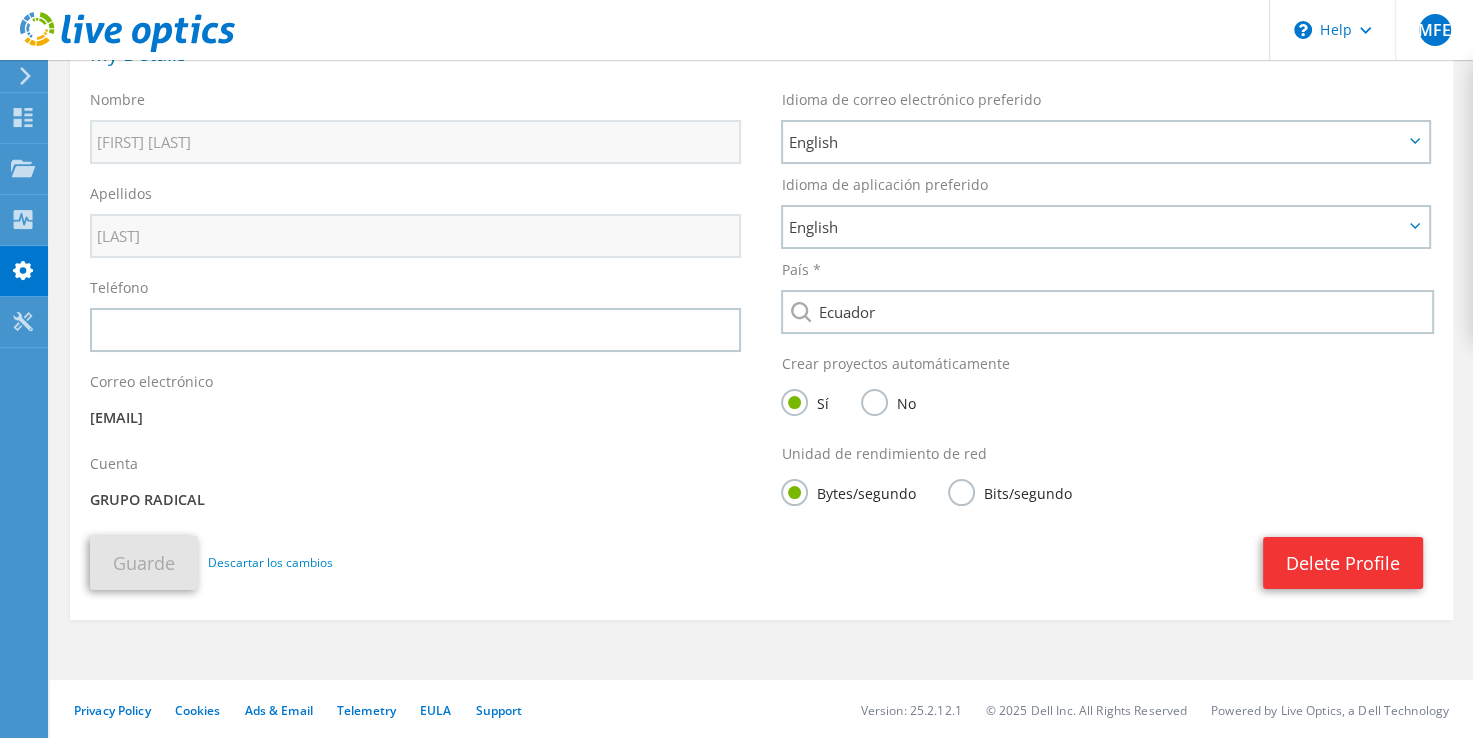 scroll, scrollTop: 0, scrollLeft: 0, axis: both 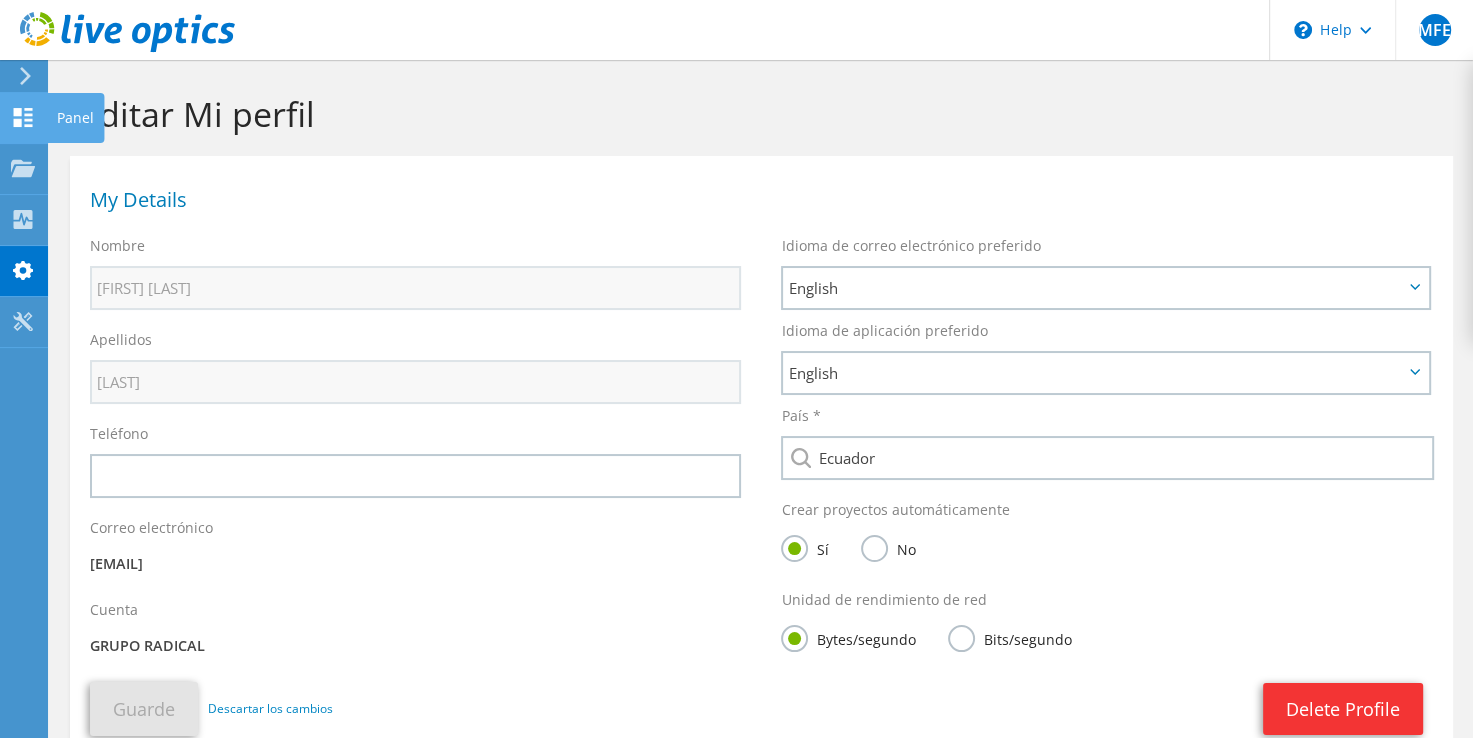 click 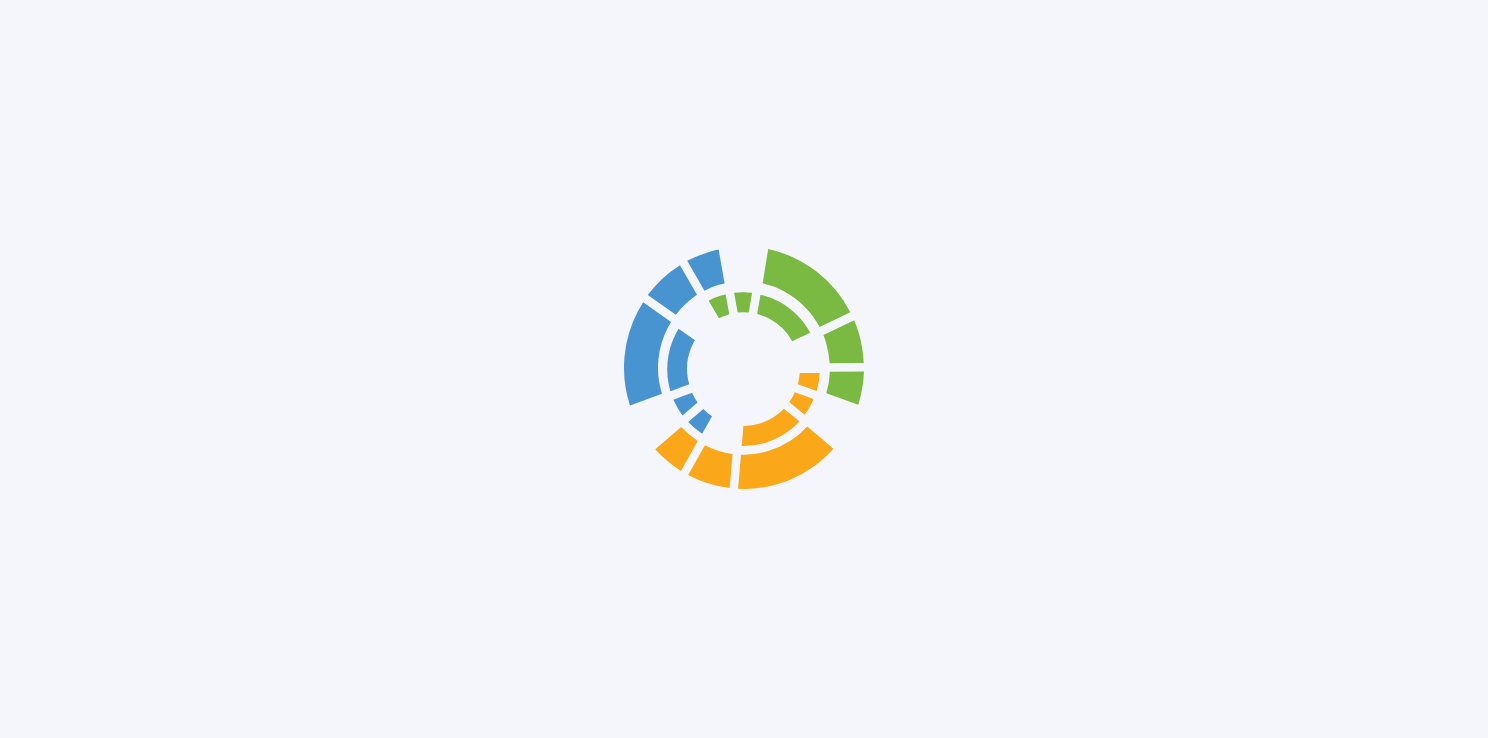 scroll, scrollTop: 0, scrollLeft: 0, axis: both 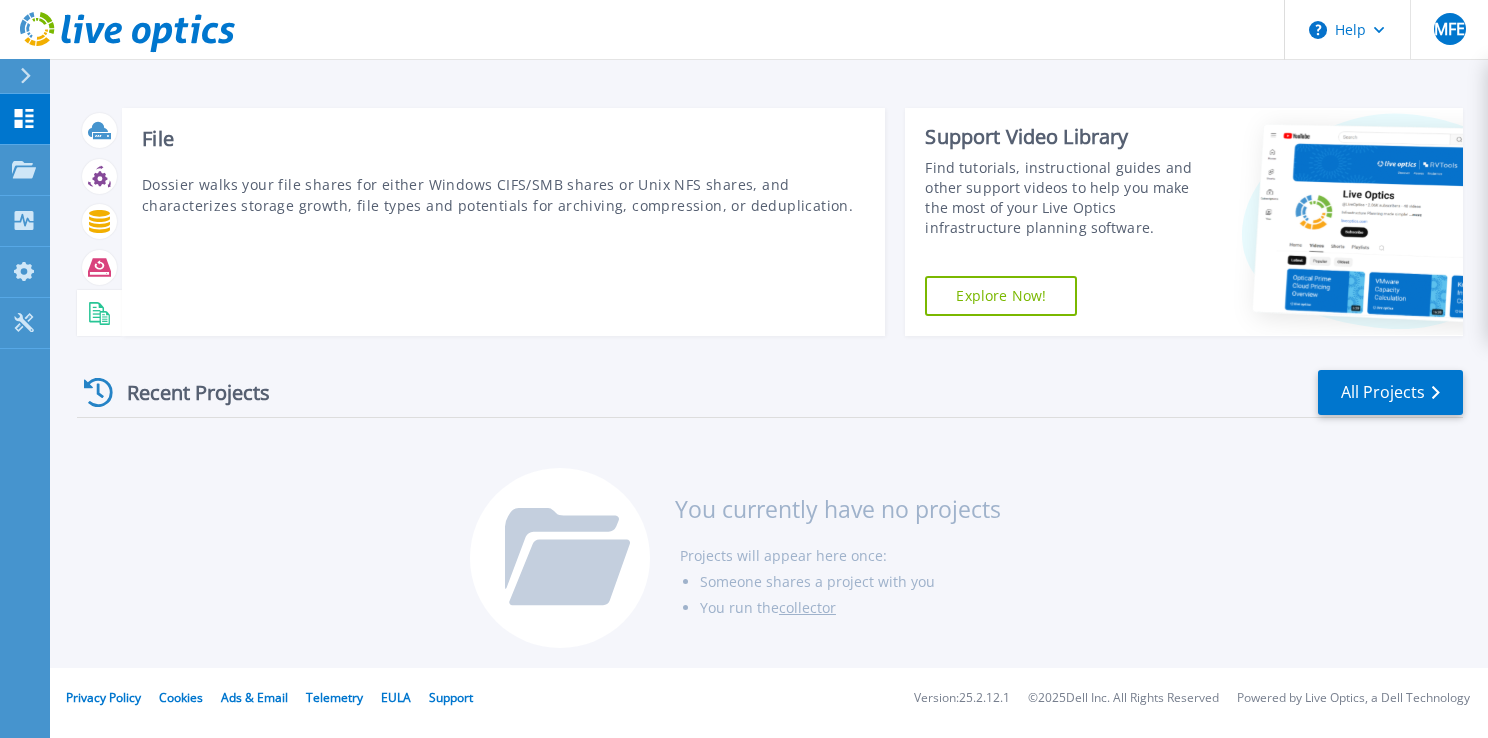 click 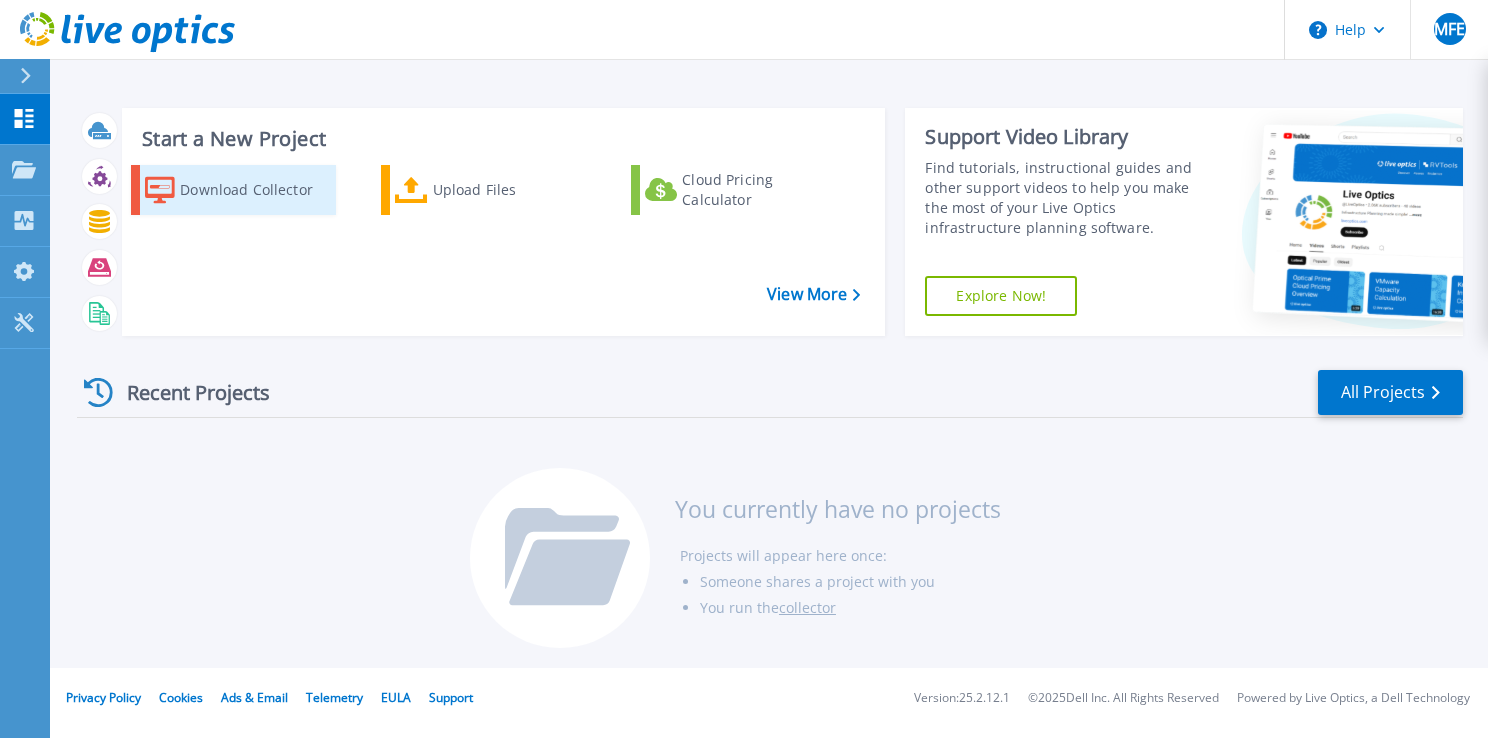 click on "Download Collector" at bounding box center (255, 190) 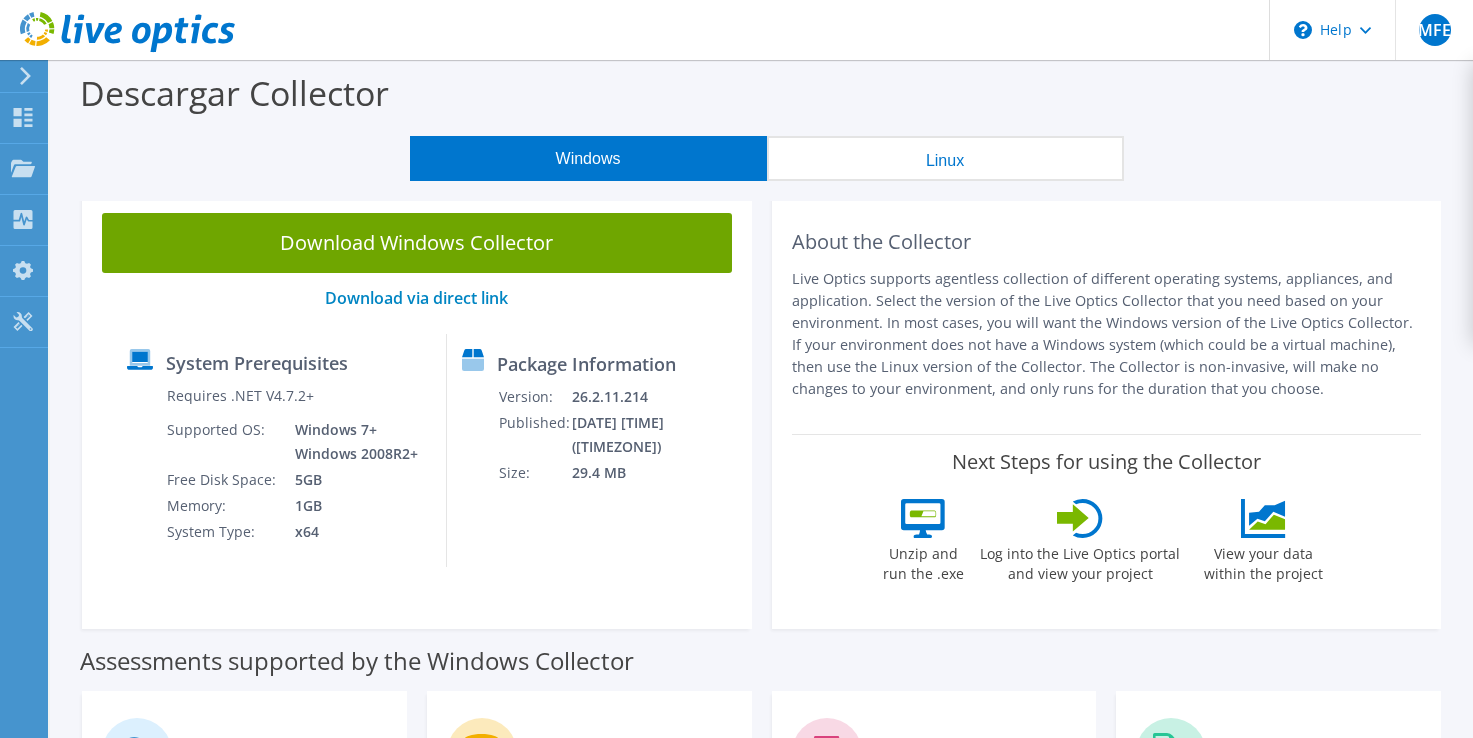 scroll, scrollTop: 0, scrollLeft: 0, axis: both 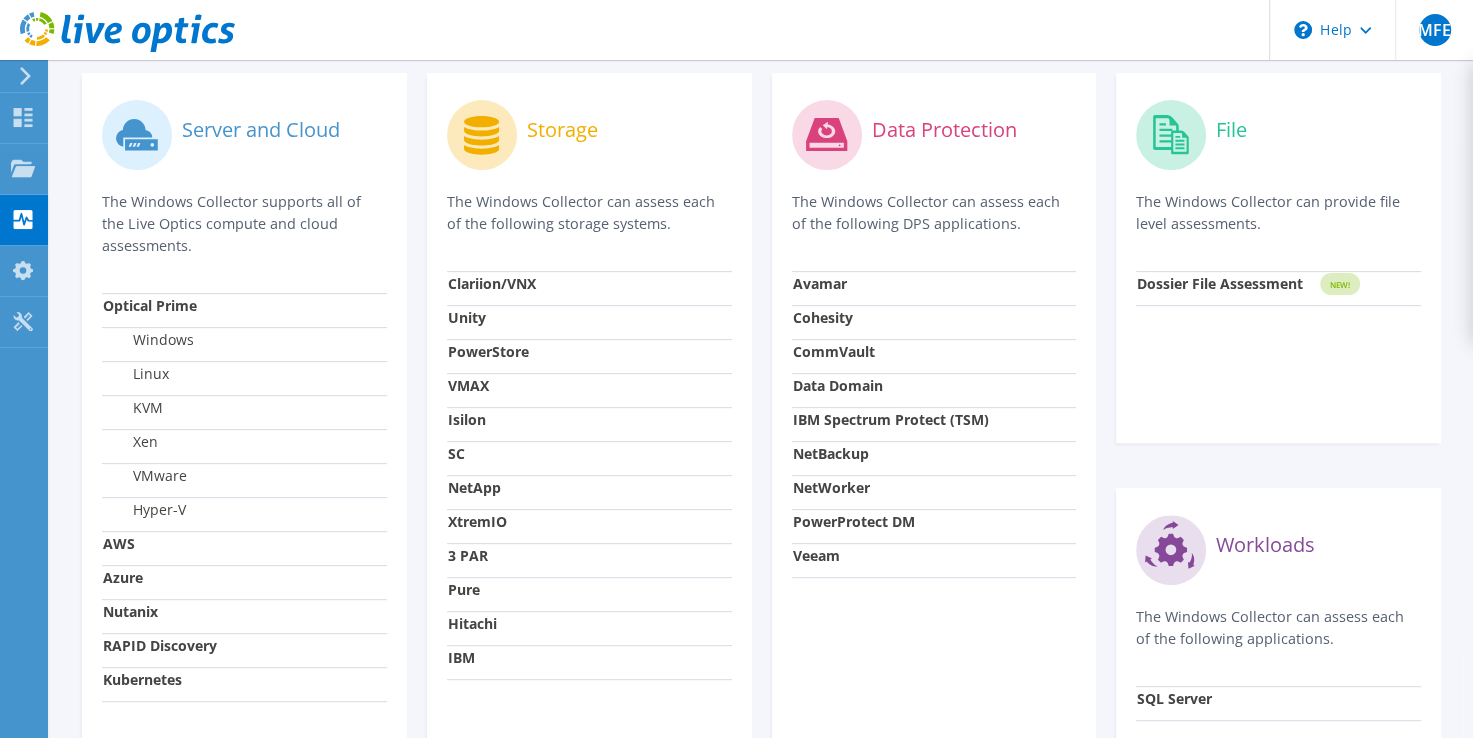 click 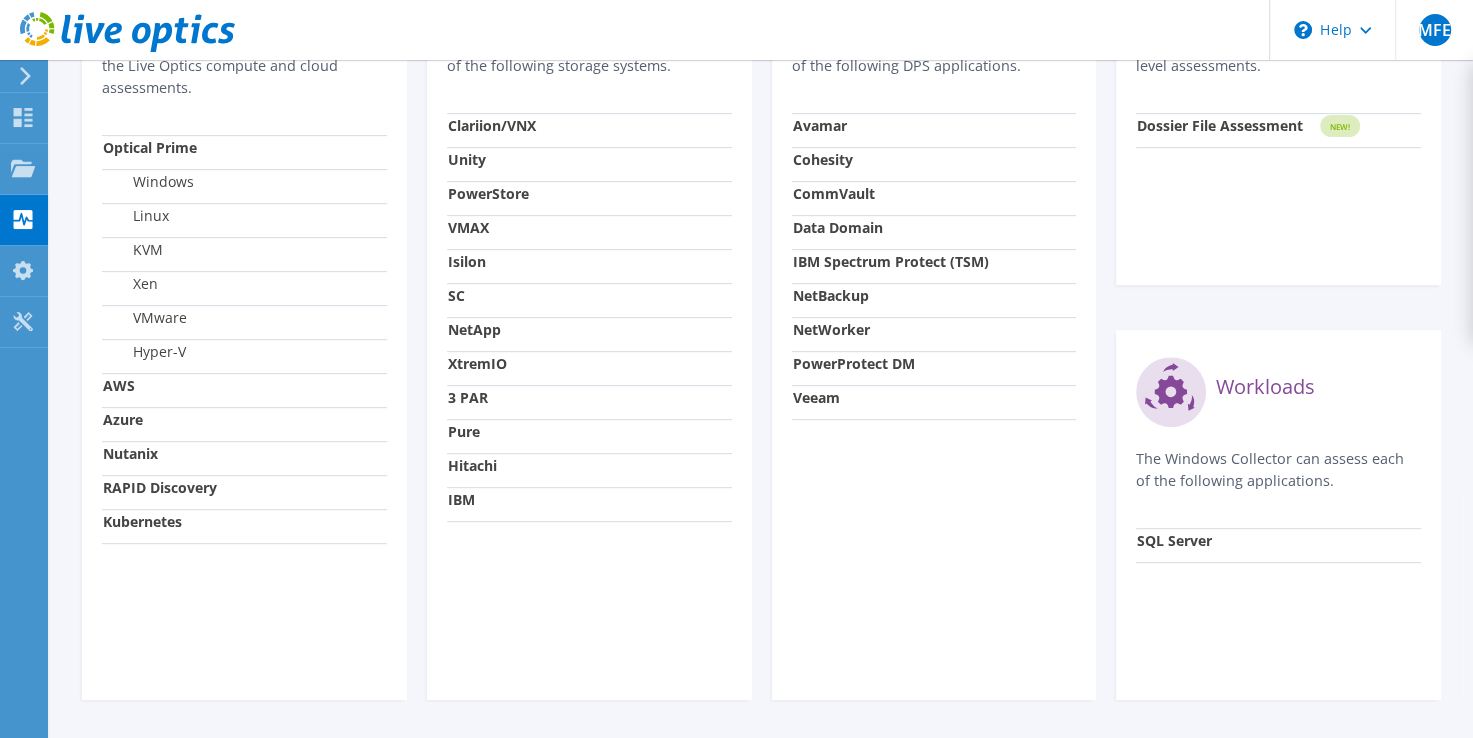 scroll, scrollTop: 604, scrollLeft: 0, axis: vertical 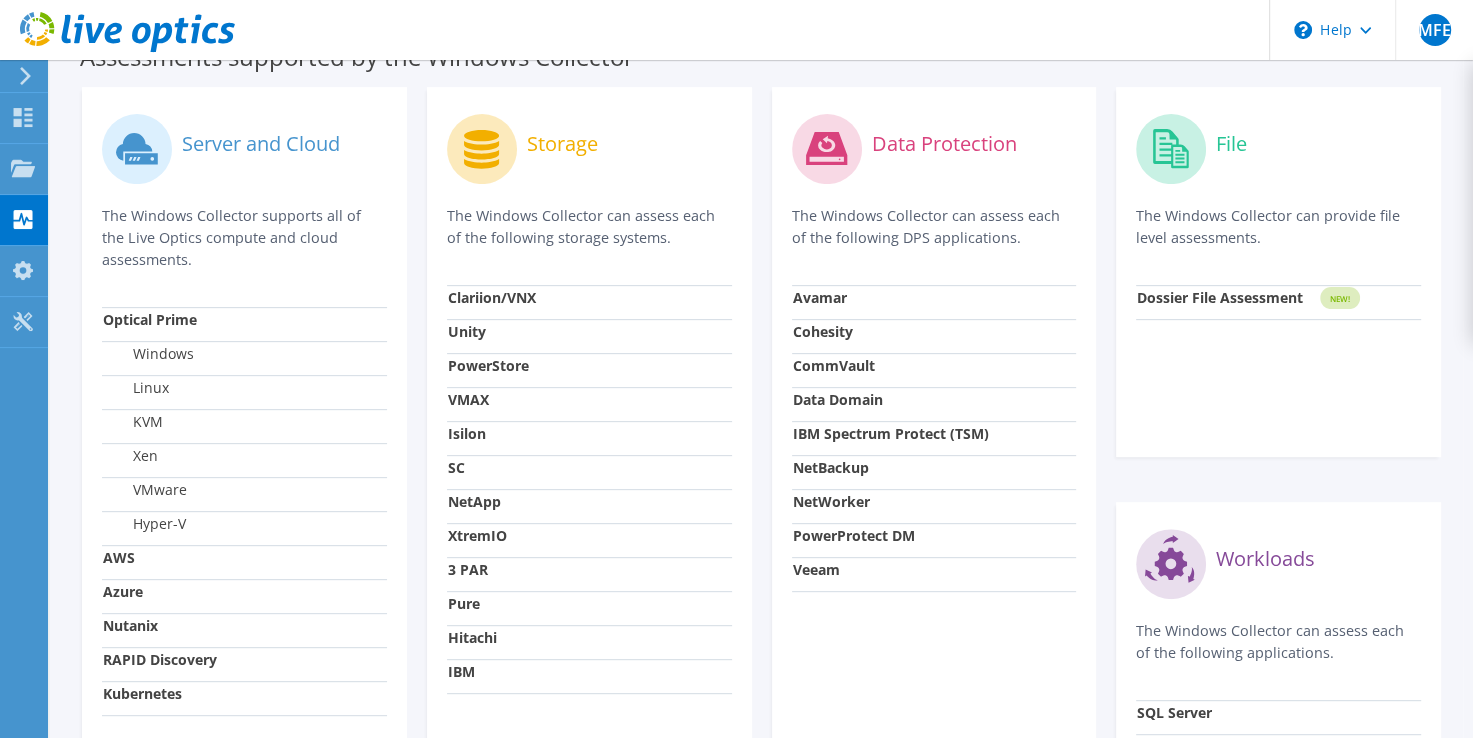click 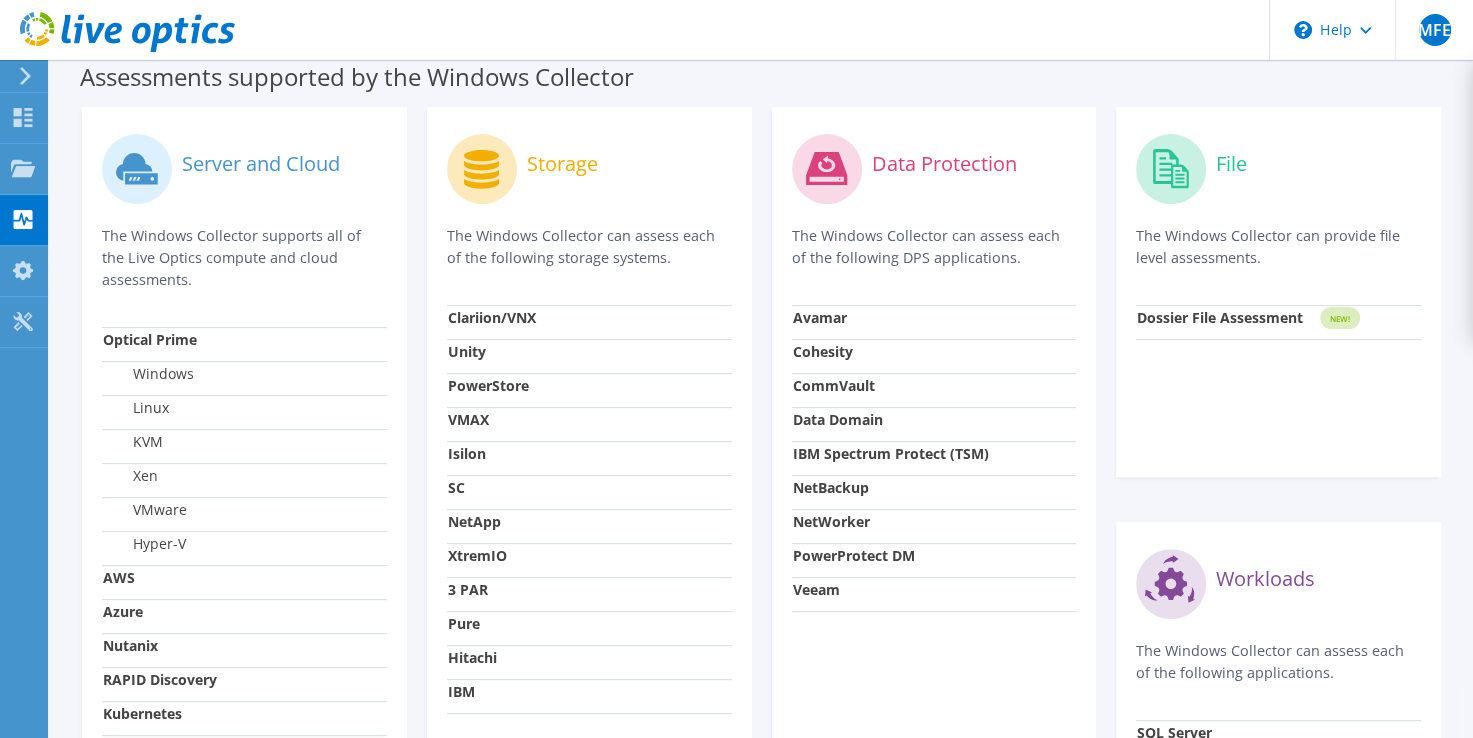 click on "NEW!" 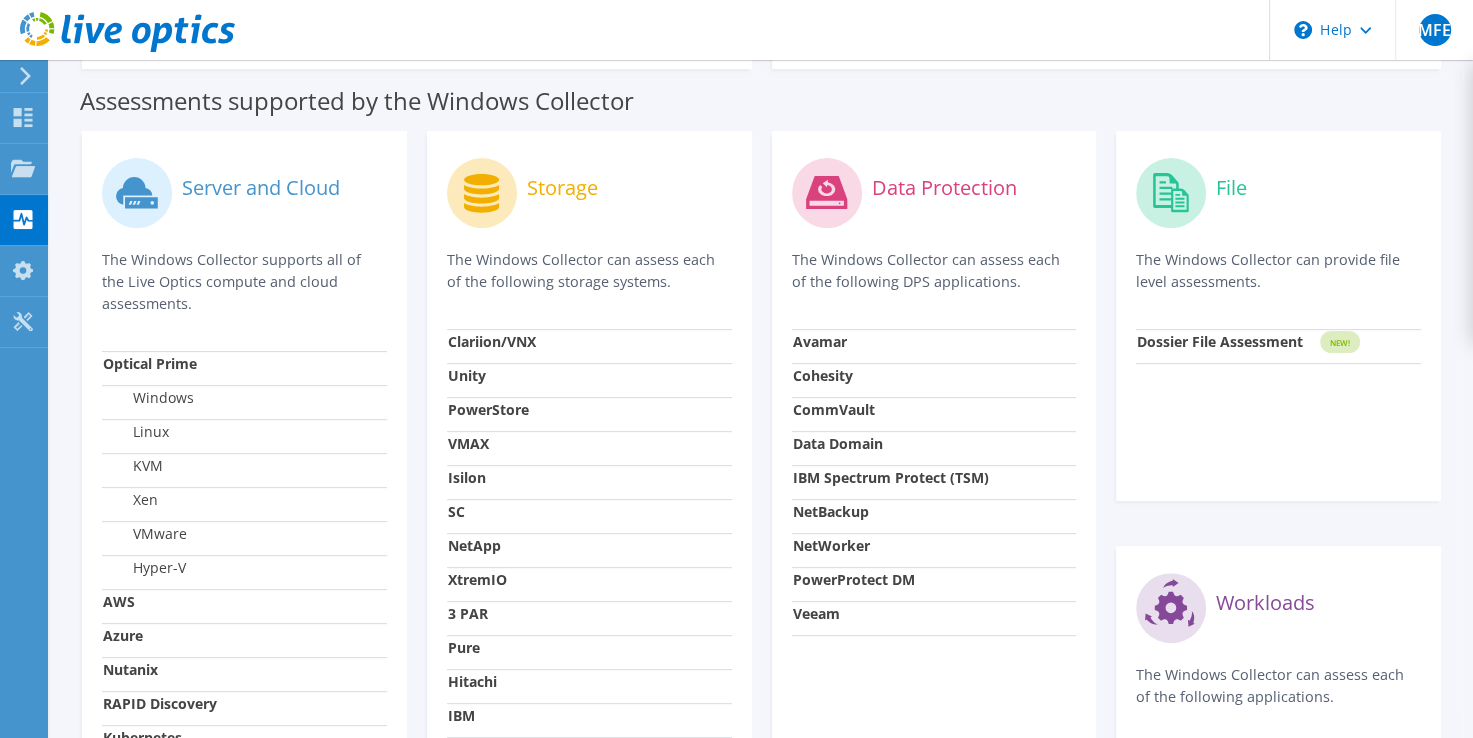 scroll, scrollTop: 24, scrollLeft: 0, axis: vertical 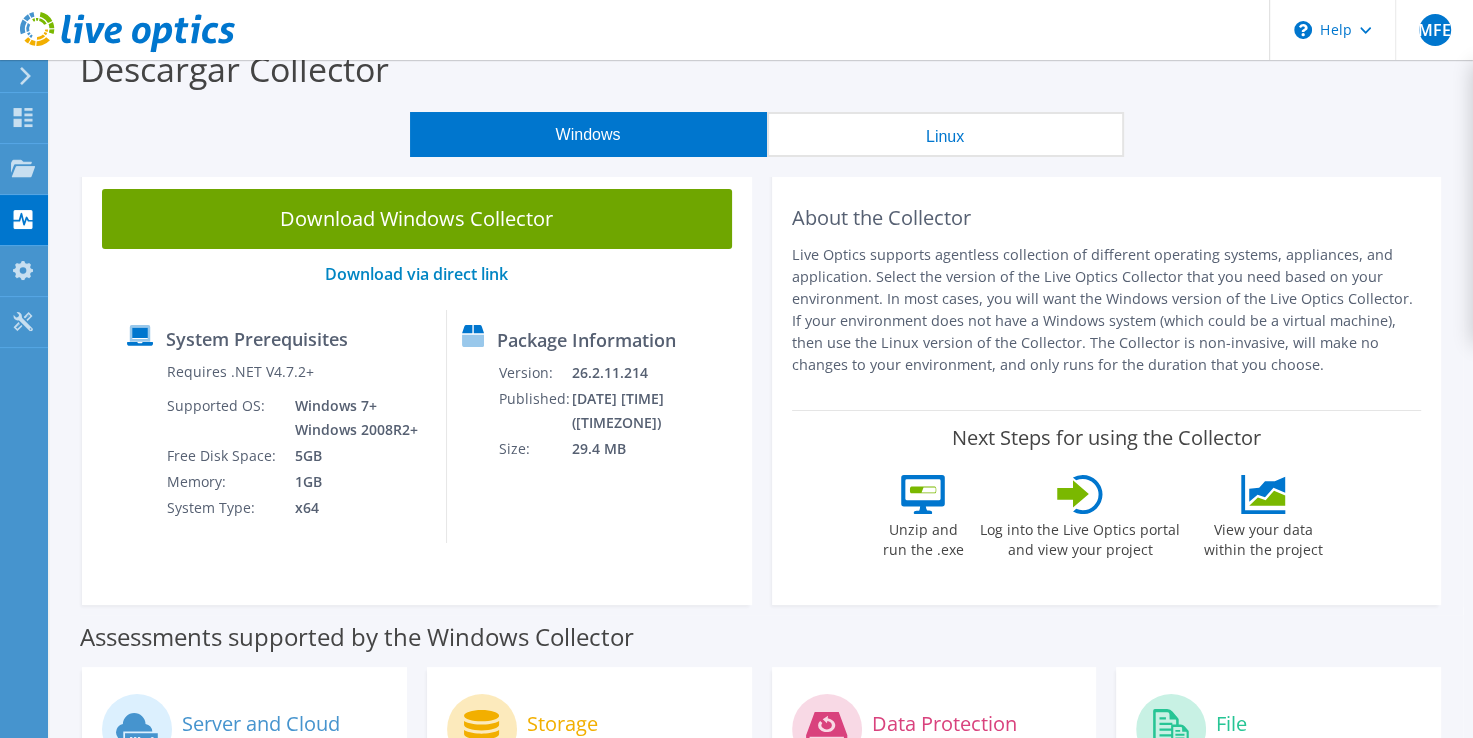 click on "Linux" at bounding box center (945, 134) 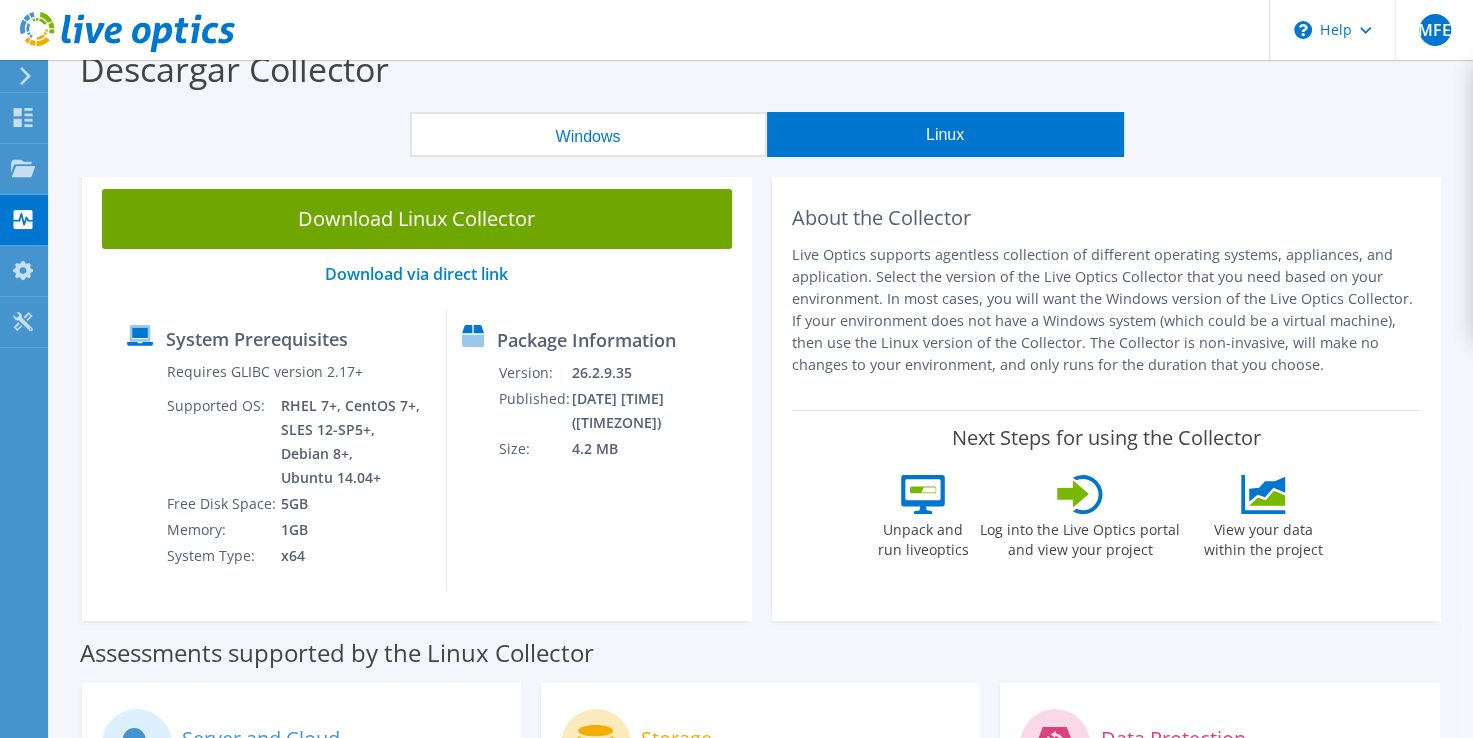 click on "Windows" at bounding box center [588, 134] 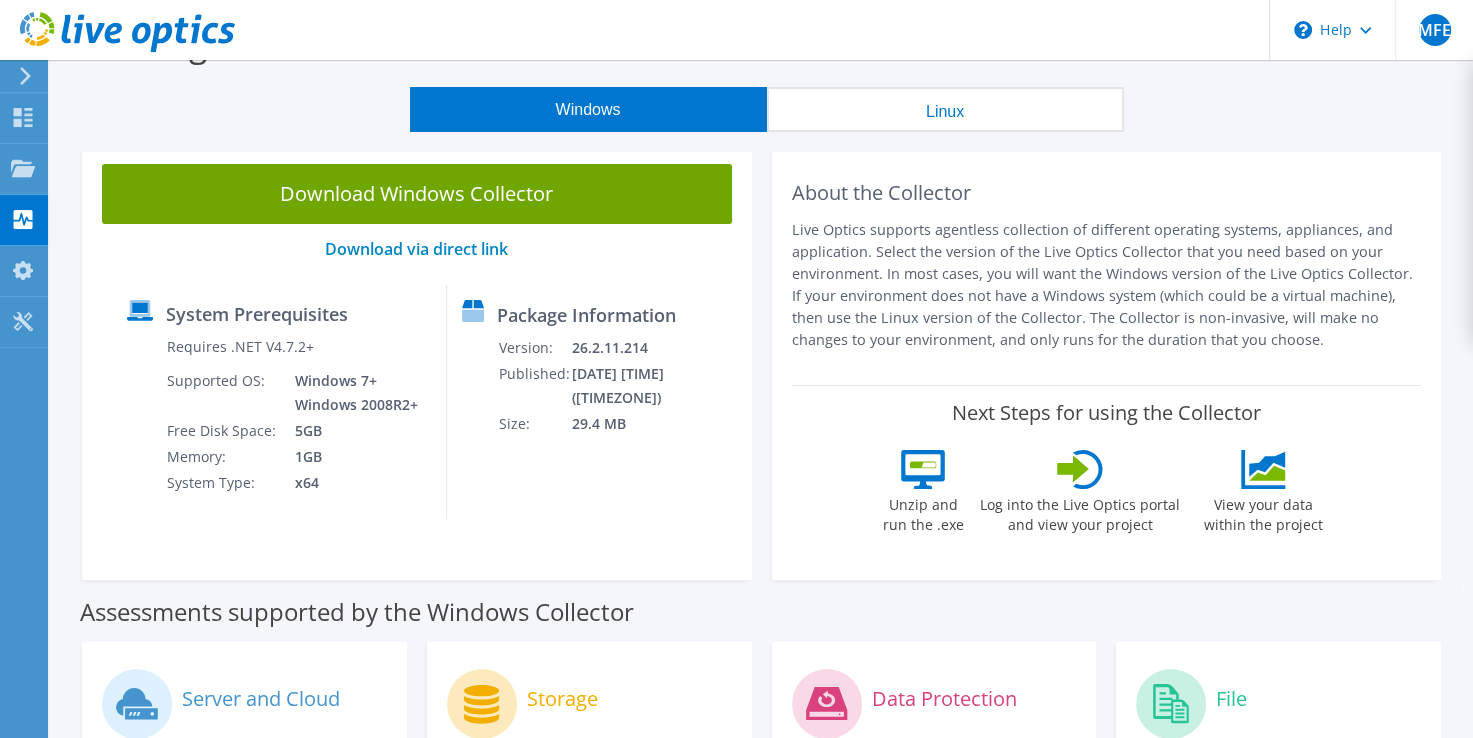 scroll, scrollTop: 0, scrollLeft: 0, axis: both 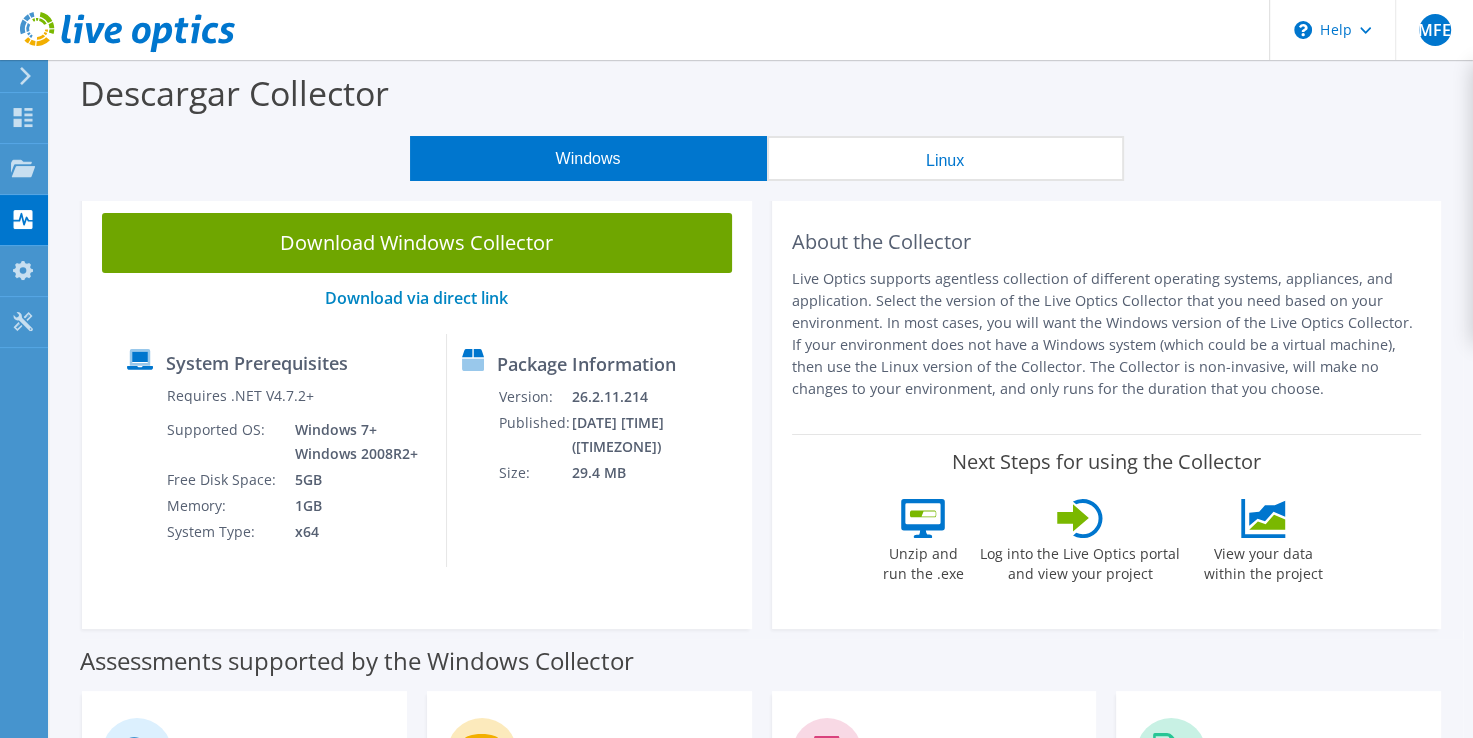 click on "Linux" at bounding box center (945, 158) 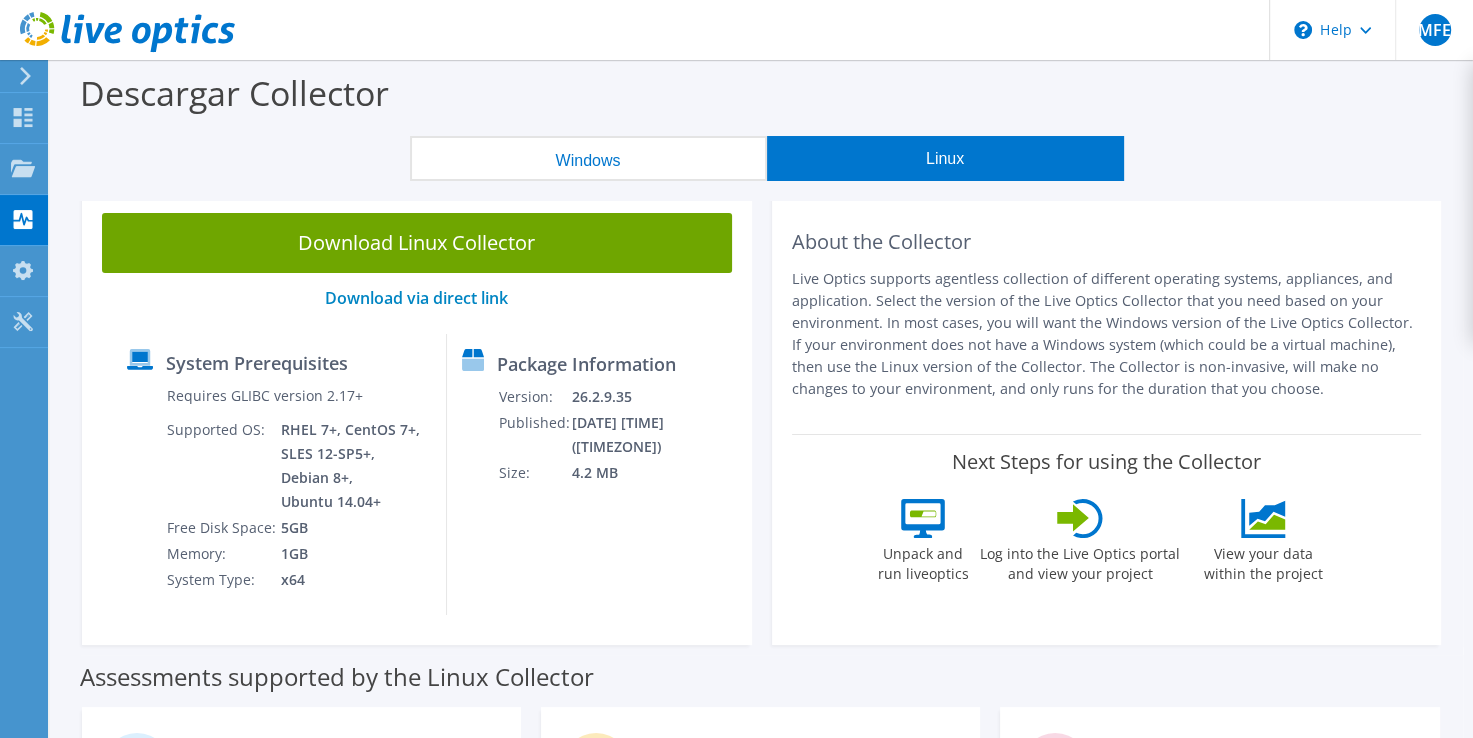 click on "Windows" at bounding box center [588, 158] 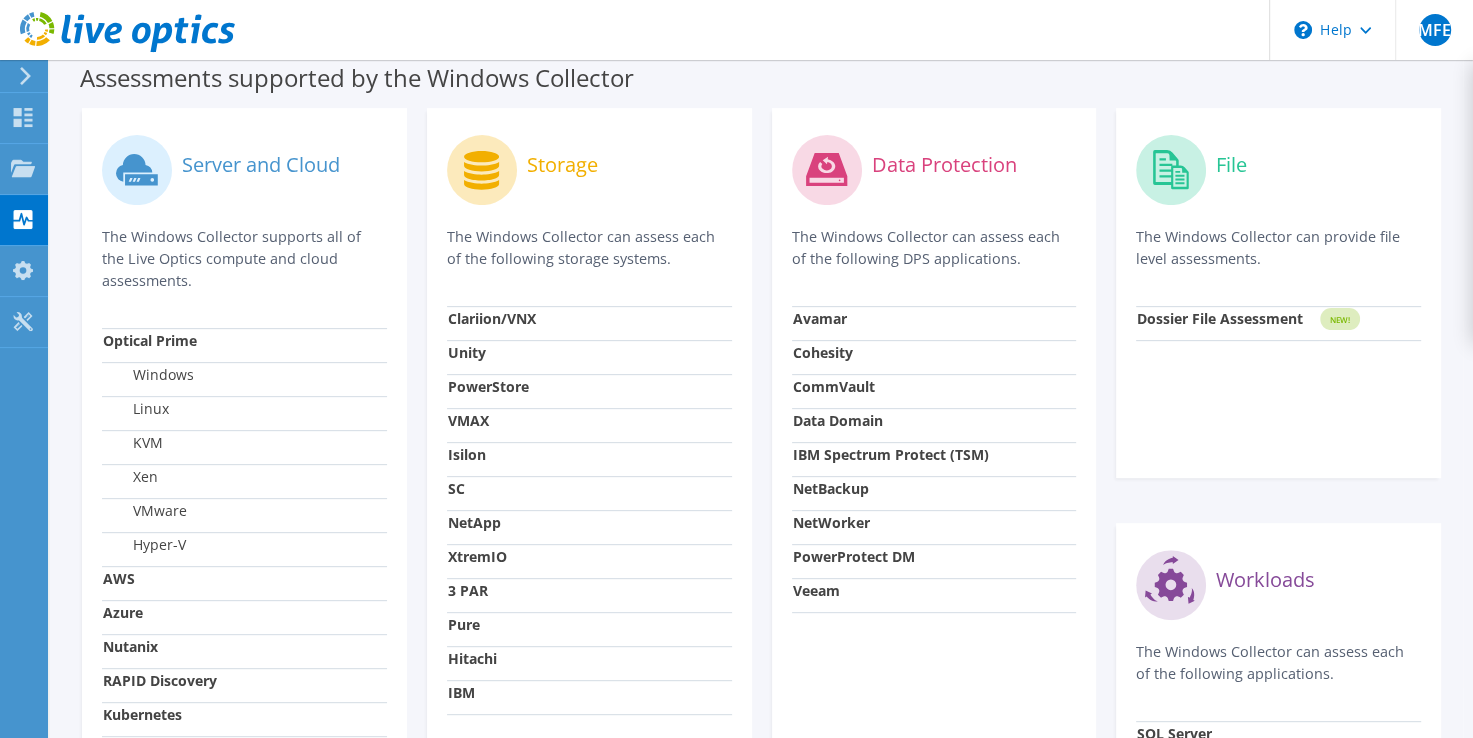 scroll, scrollTop: 0, scrollLeft: 0, axis: both 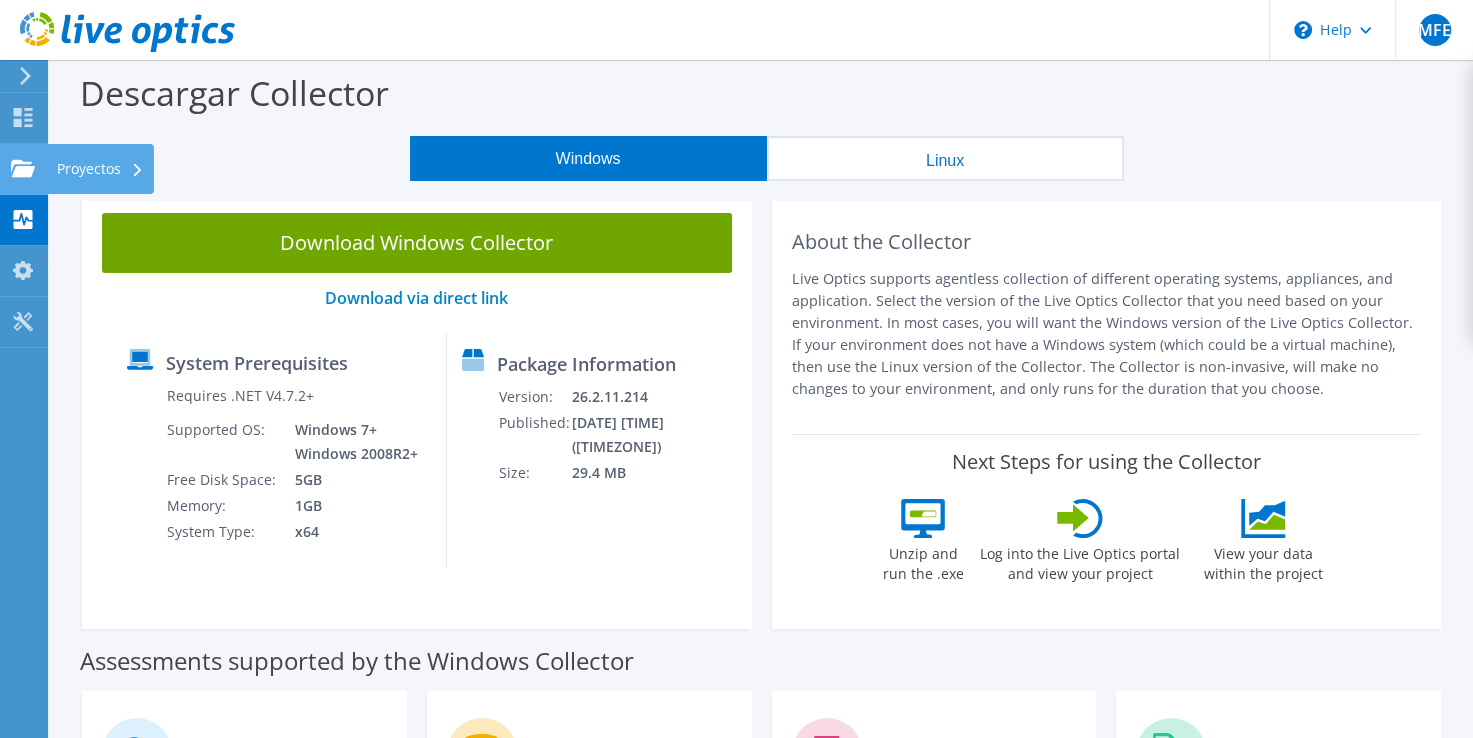 click 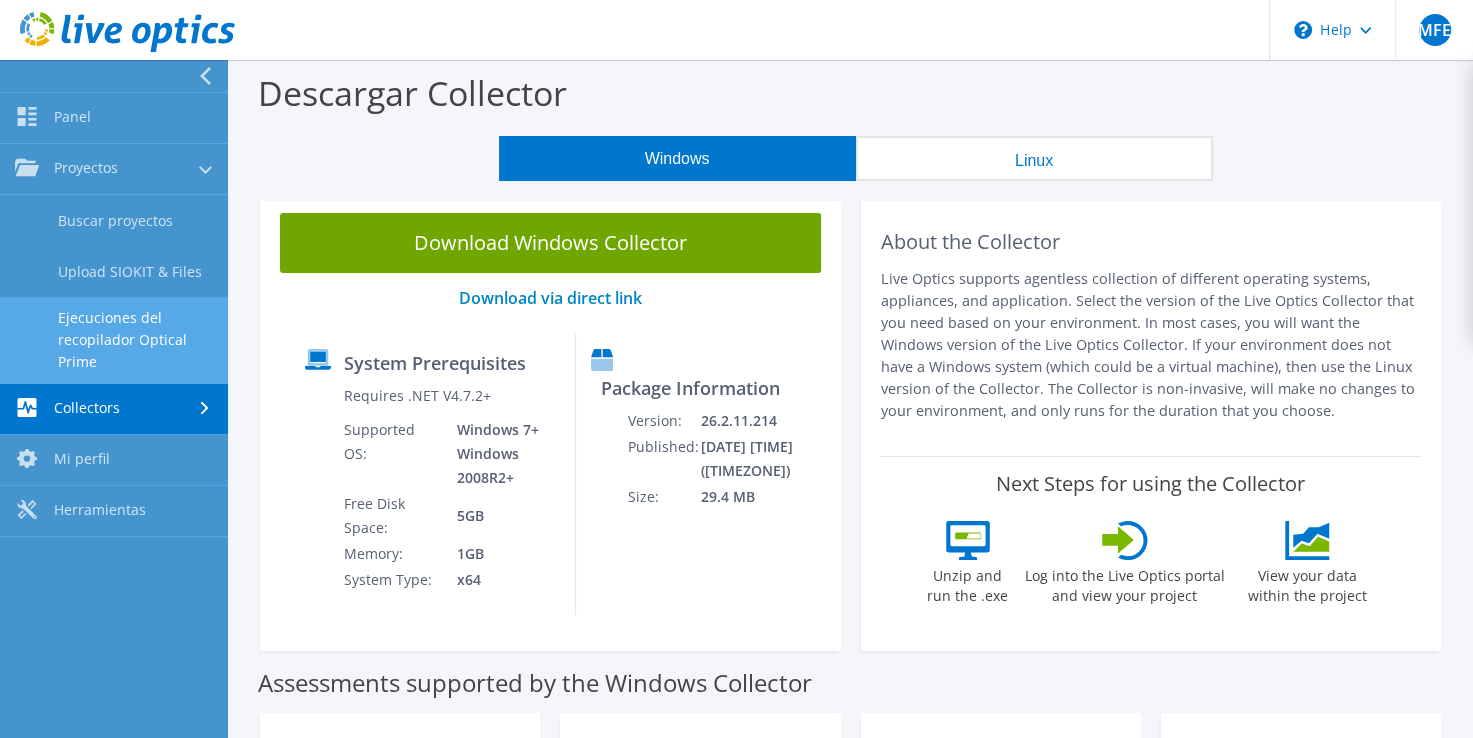 click on "Ejecuciones del recopilador Optical Prime" at bounding box center [114, 340] 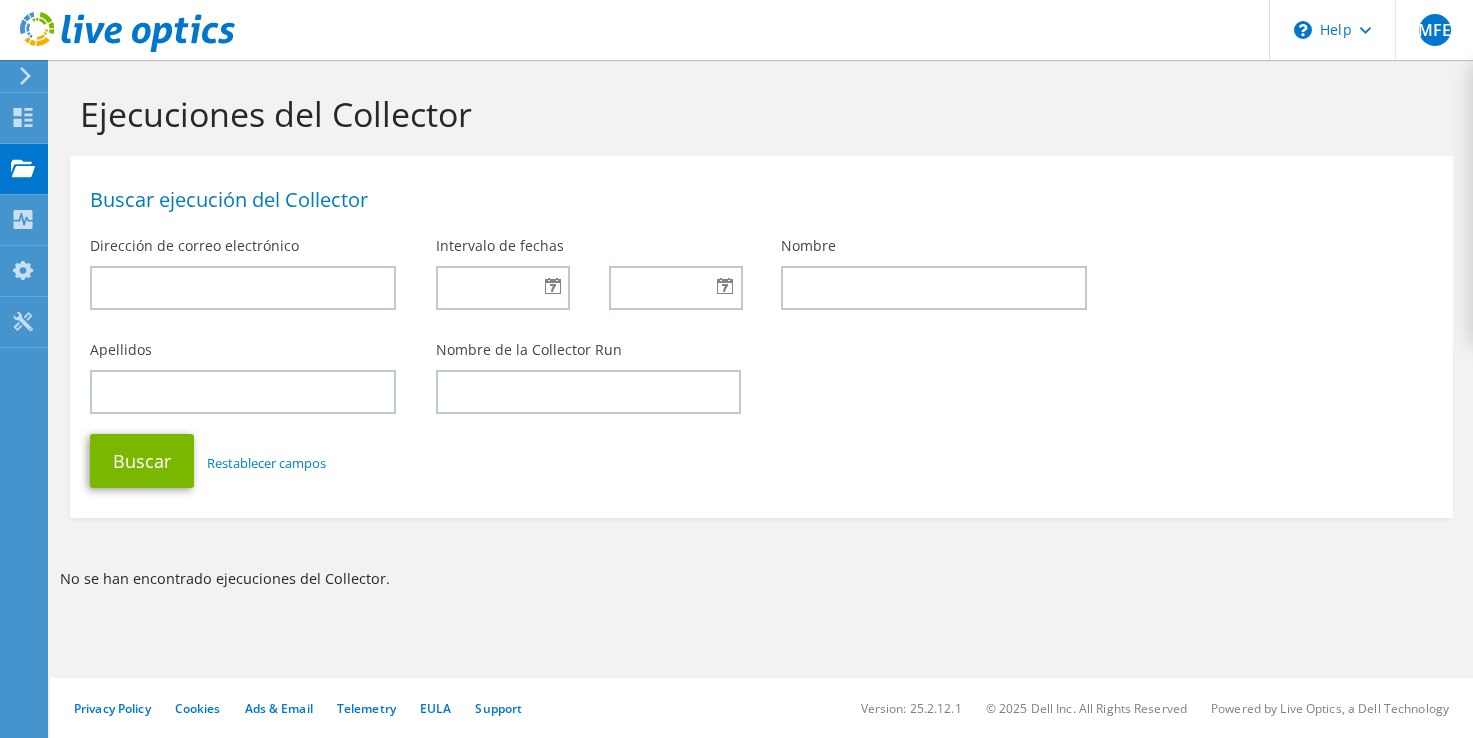 scroll, scrollTop: 0, scrollLeft: 0, axis: both 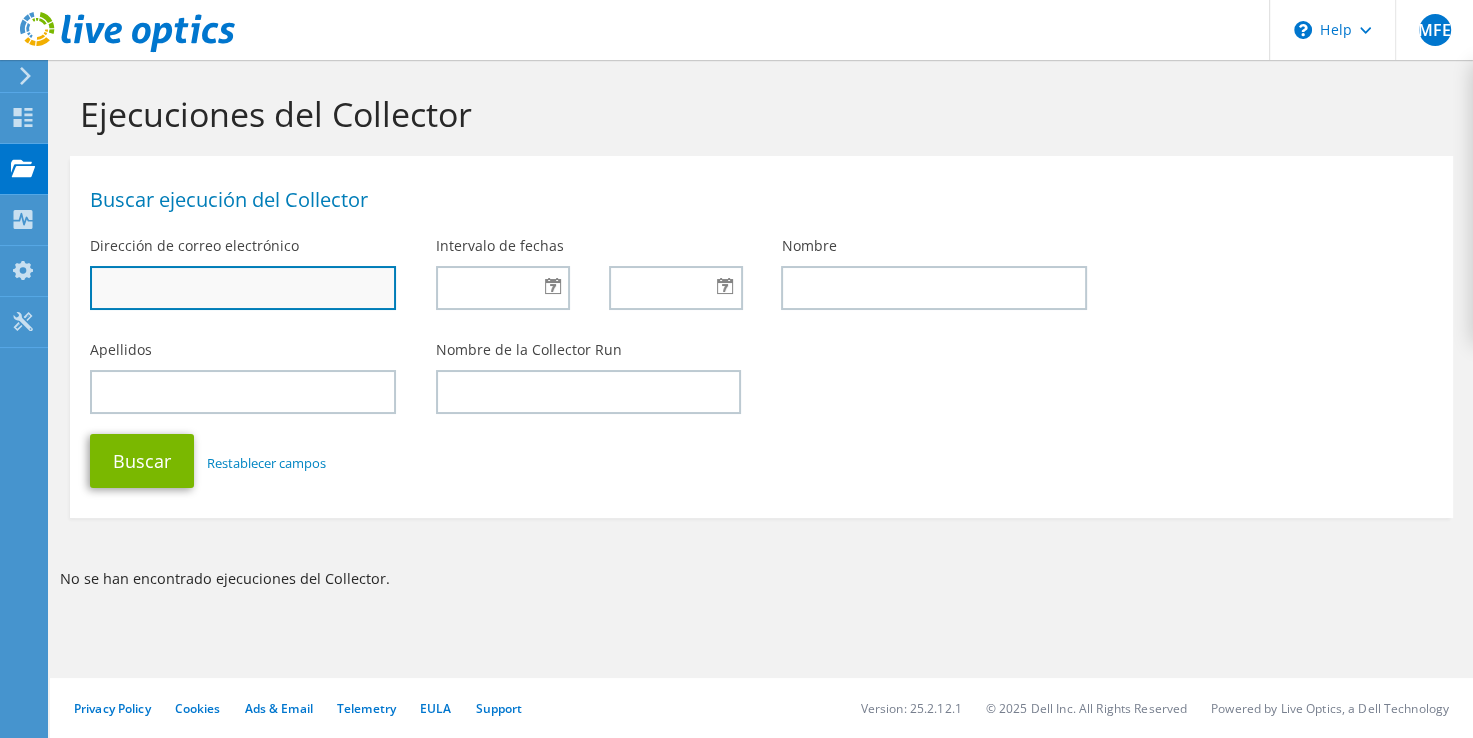 click at bounding box center [243, 288] 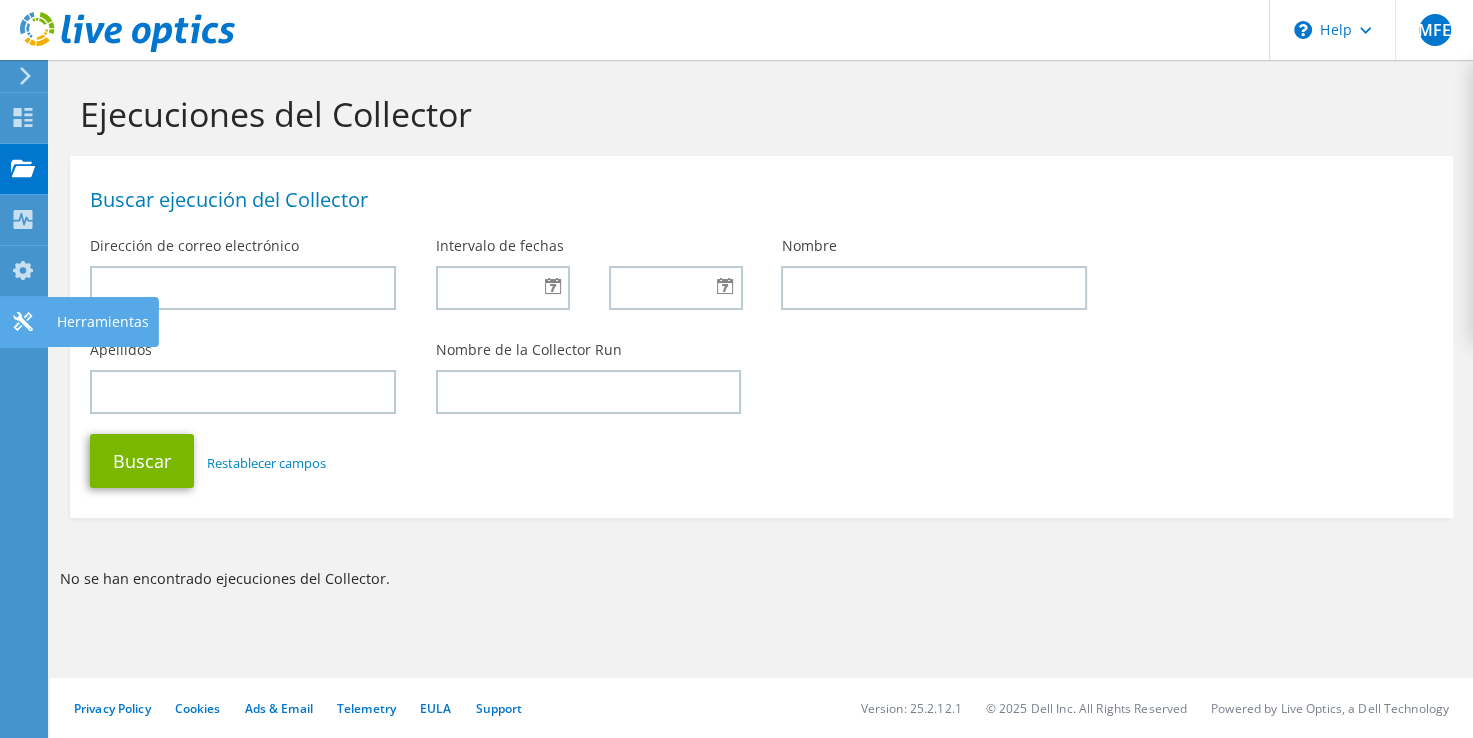 click 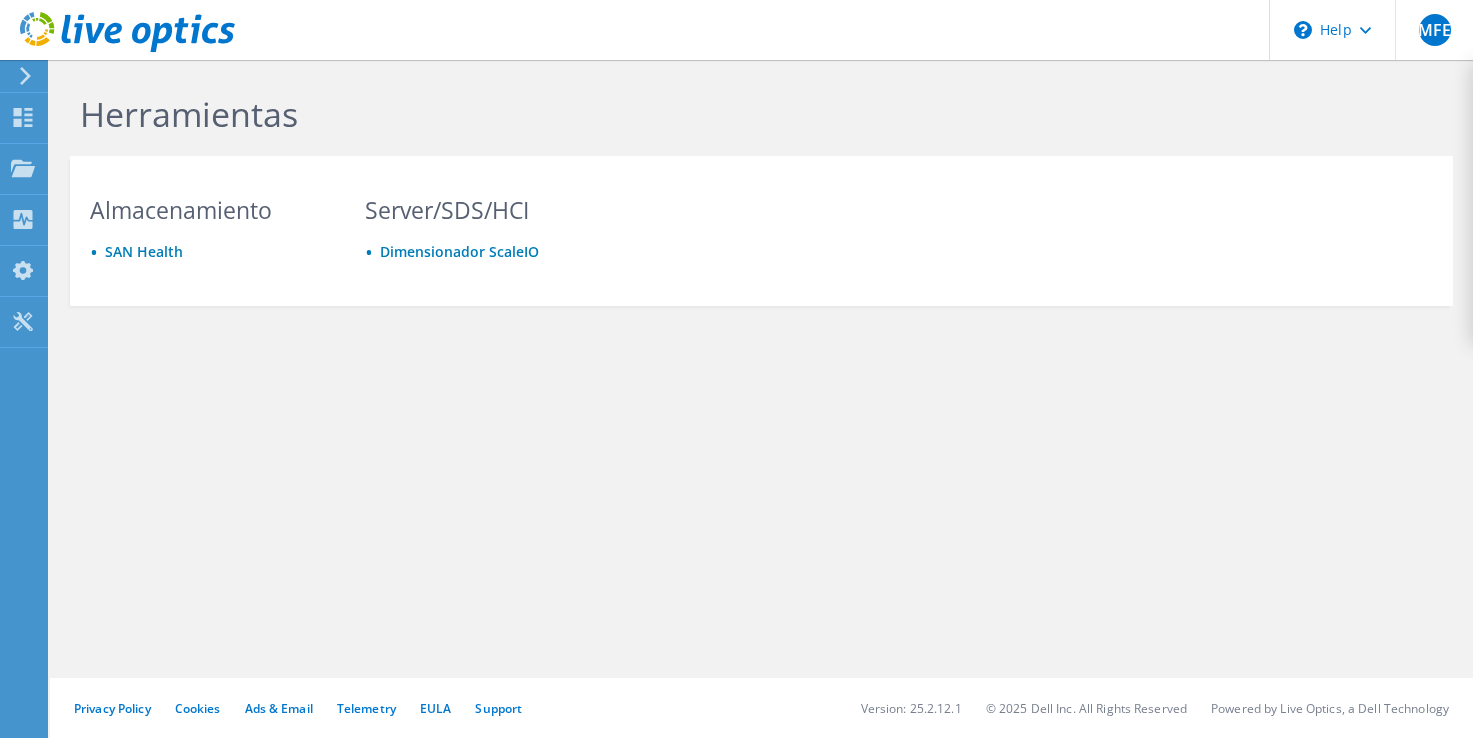scroll, scrollTop: 0, scrollLeft: 0, axis: both 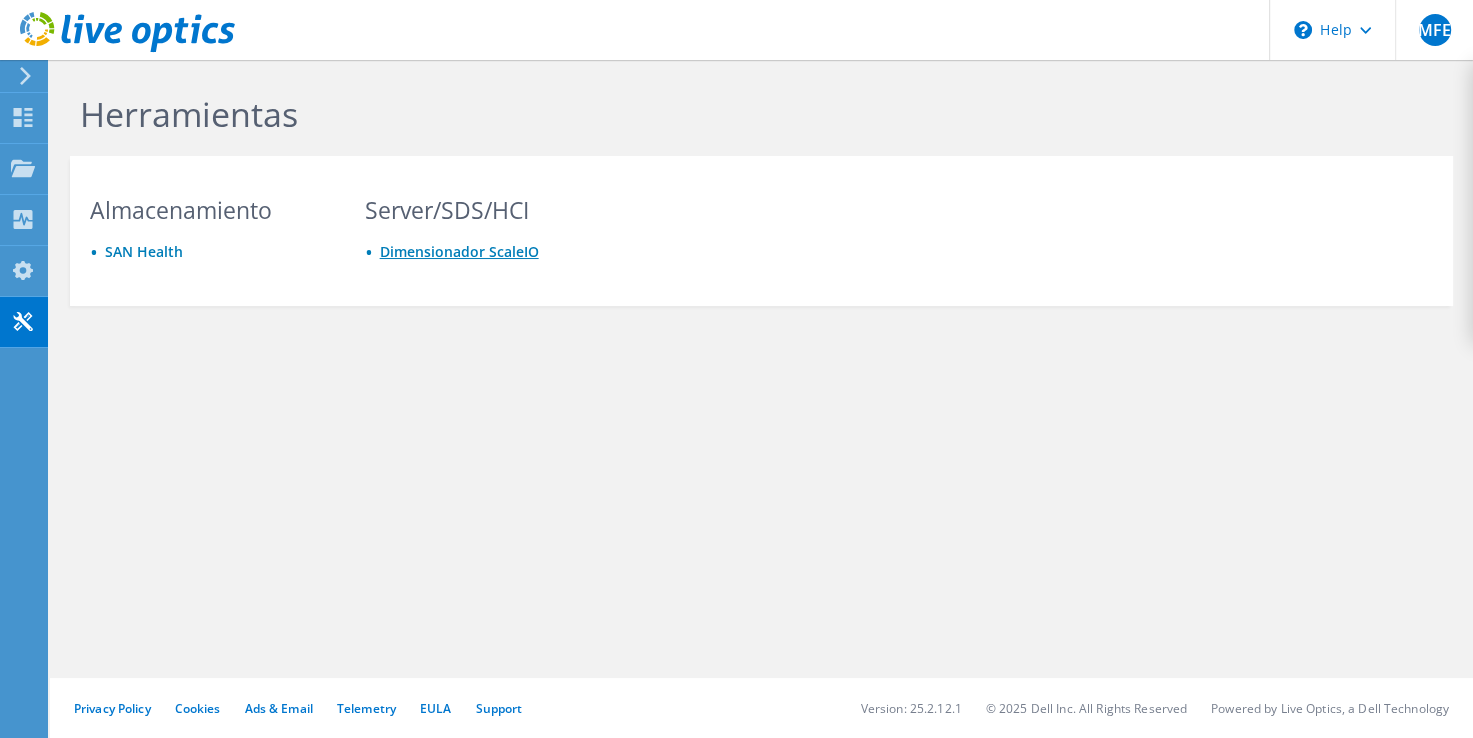 click on "Dimensionador ScaleIO" at bounding box center [459, 251] 